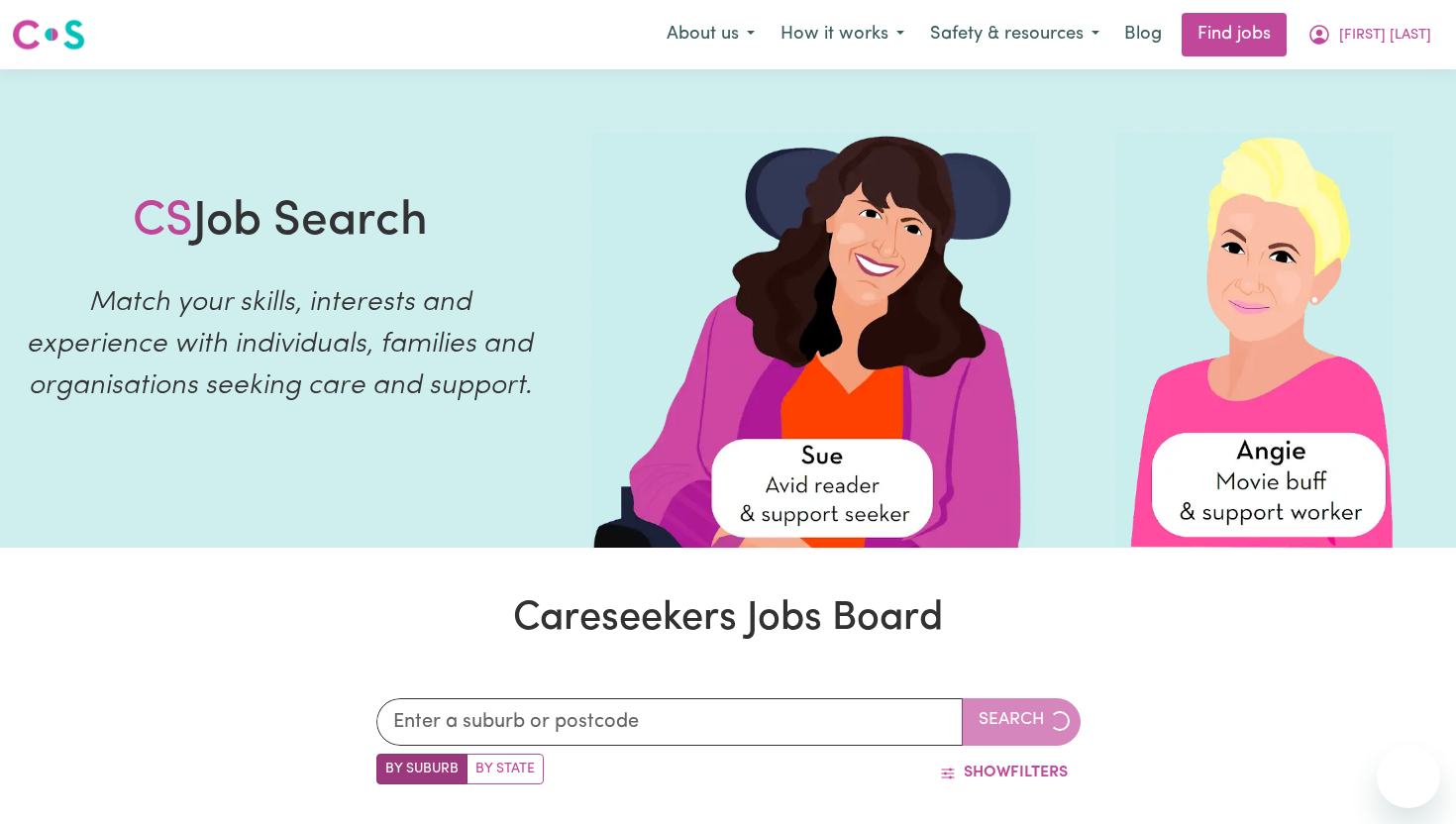 scroll, scrollTop: 839, scrollLeft: 0, axis: vertical 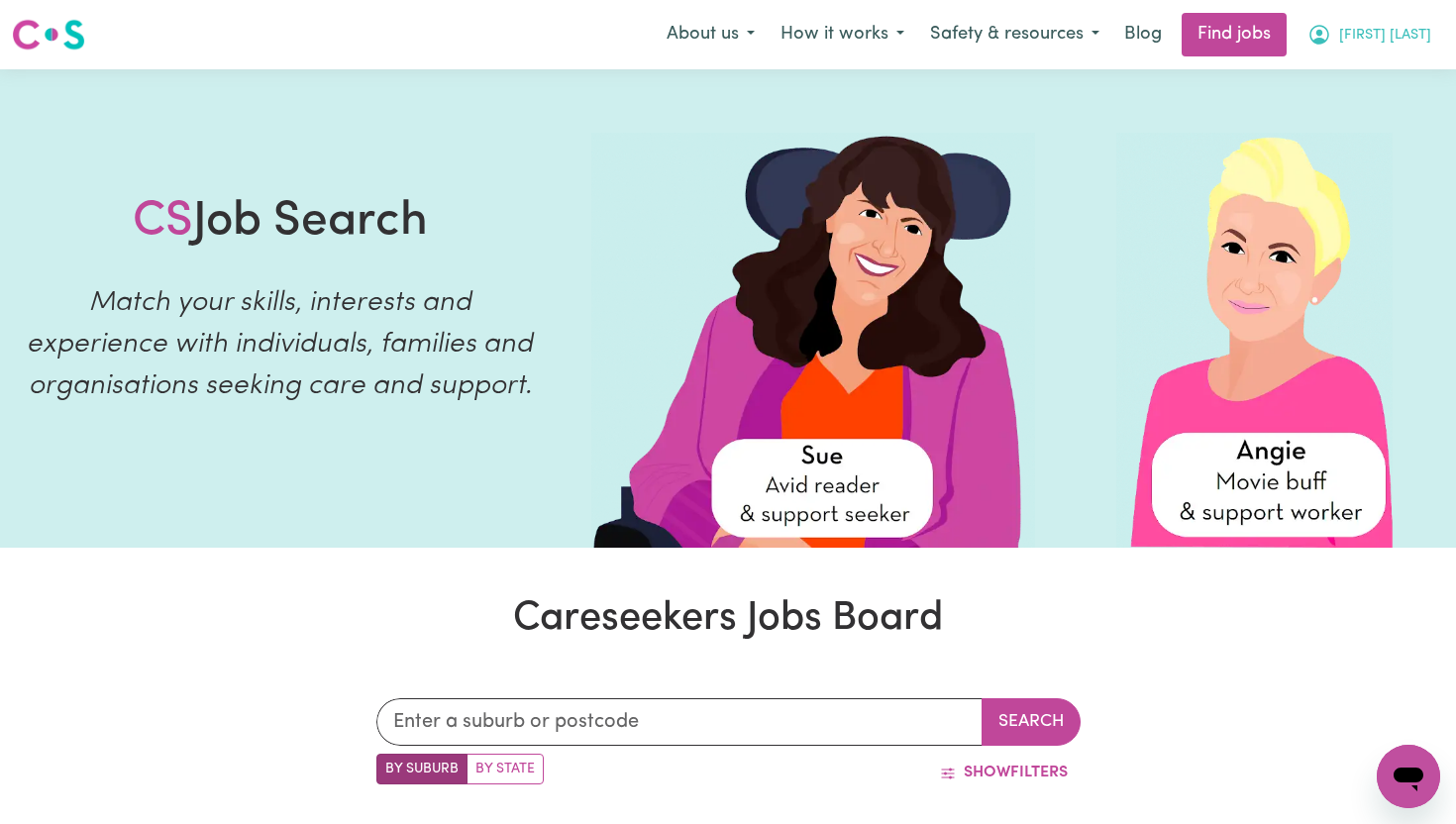 click on "[FIRST] [LAST]" at bounding box center [1385, 36] 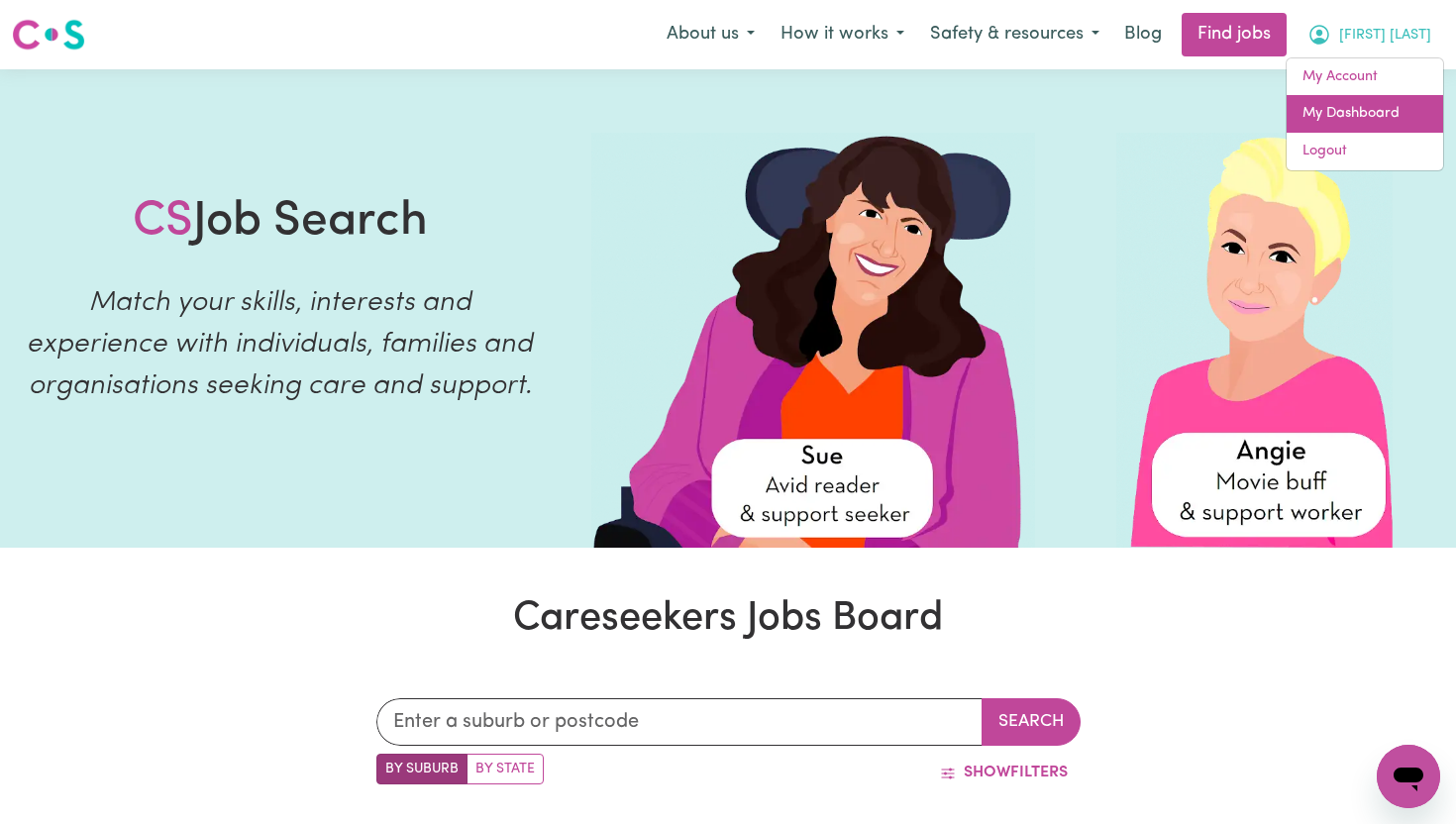 click on "My Dashboard" at bounding box center [1365, 114] 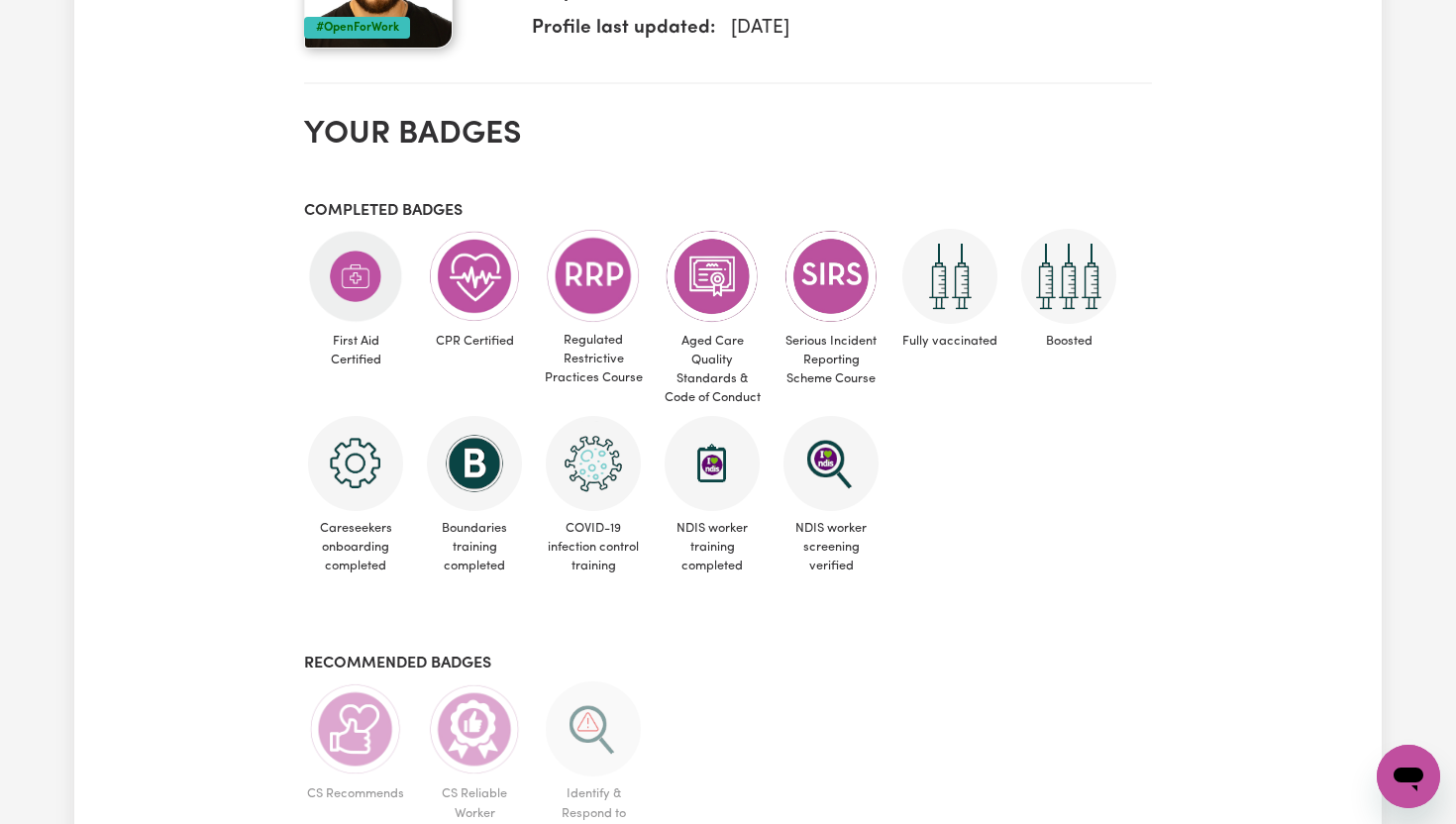 scroll, scrollTop: 0, scrollLeft: 0, axis: both 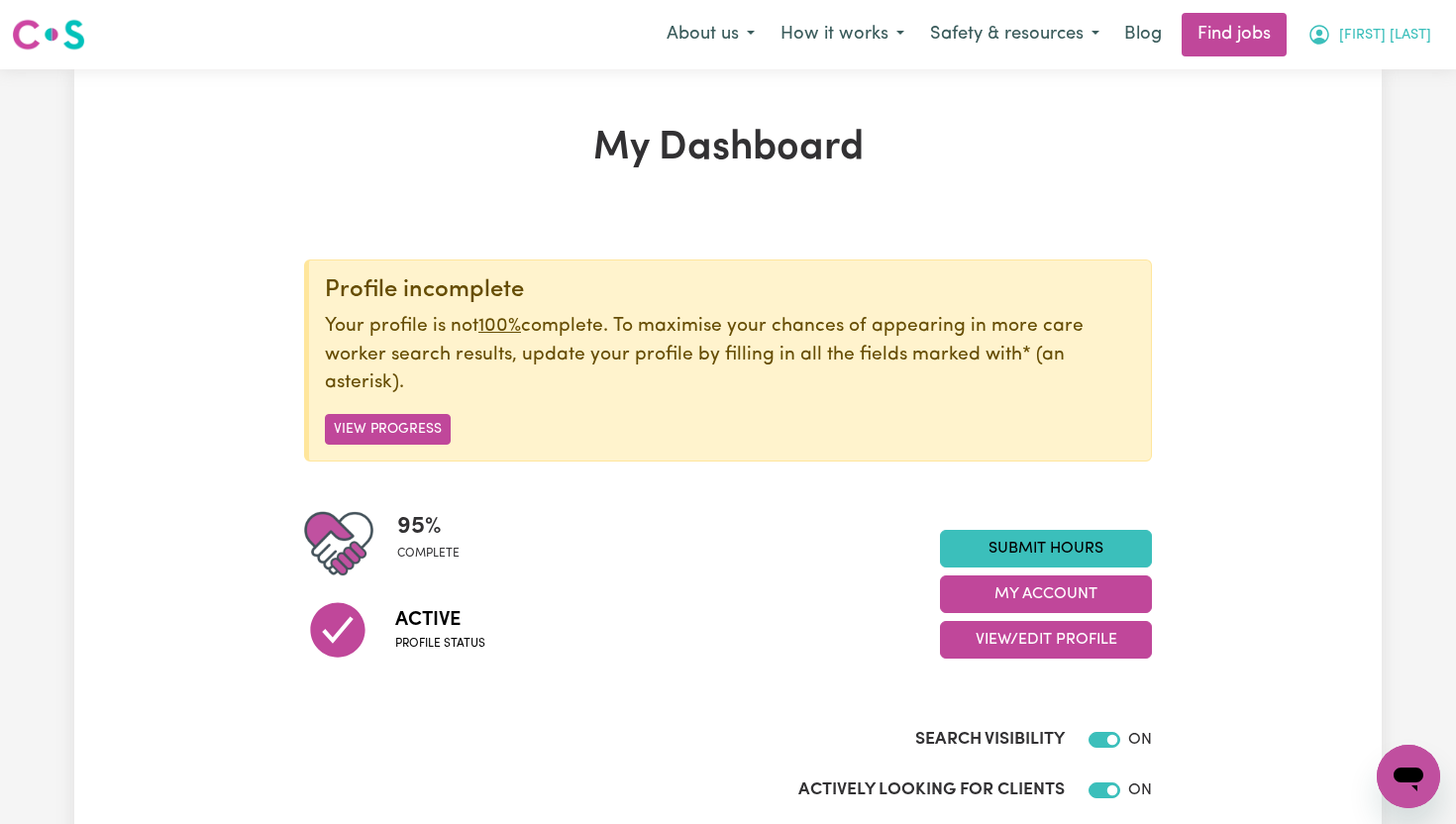 click on "[FIRST] [LAST]" at bounding box center (1385, 36) 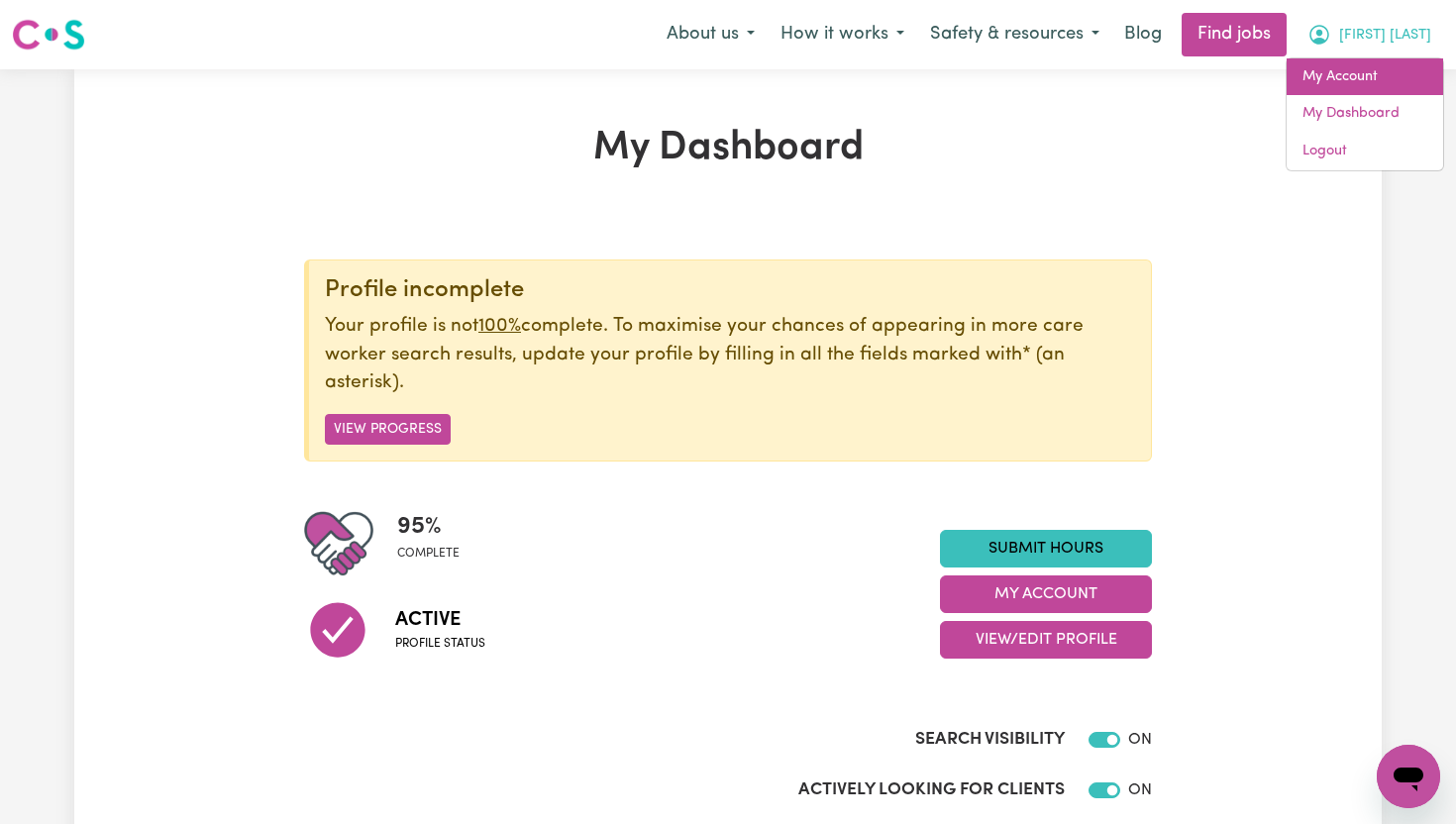 click on "My Account" at bounding box center (1365, 77) 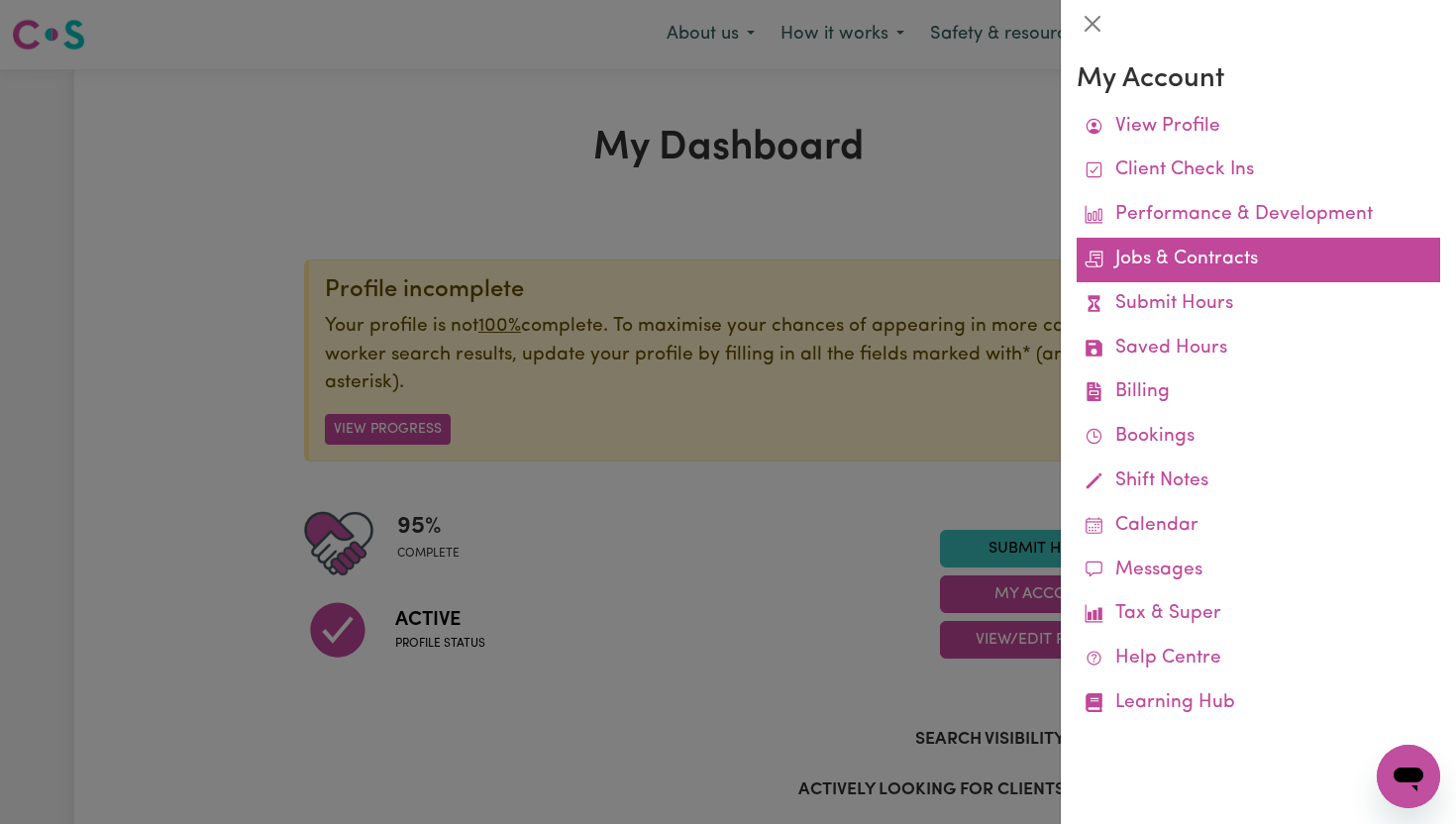 click on "Jobs & Contracts" at bounding box center (1258, 259) 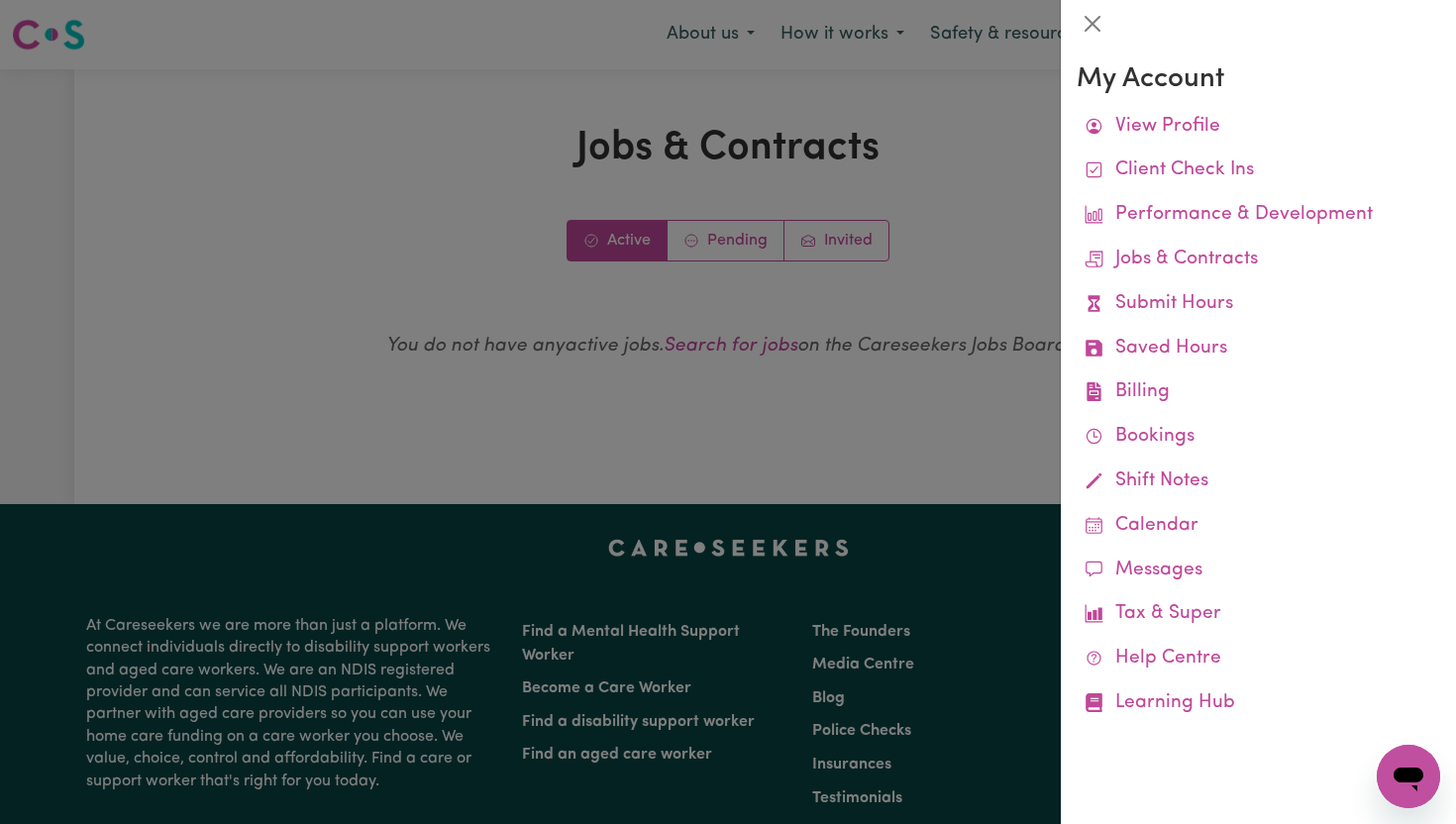 click at bounding box center [728, 412] 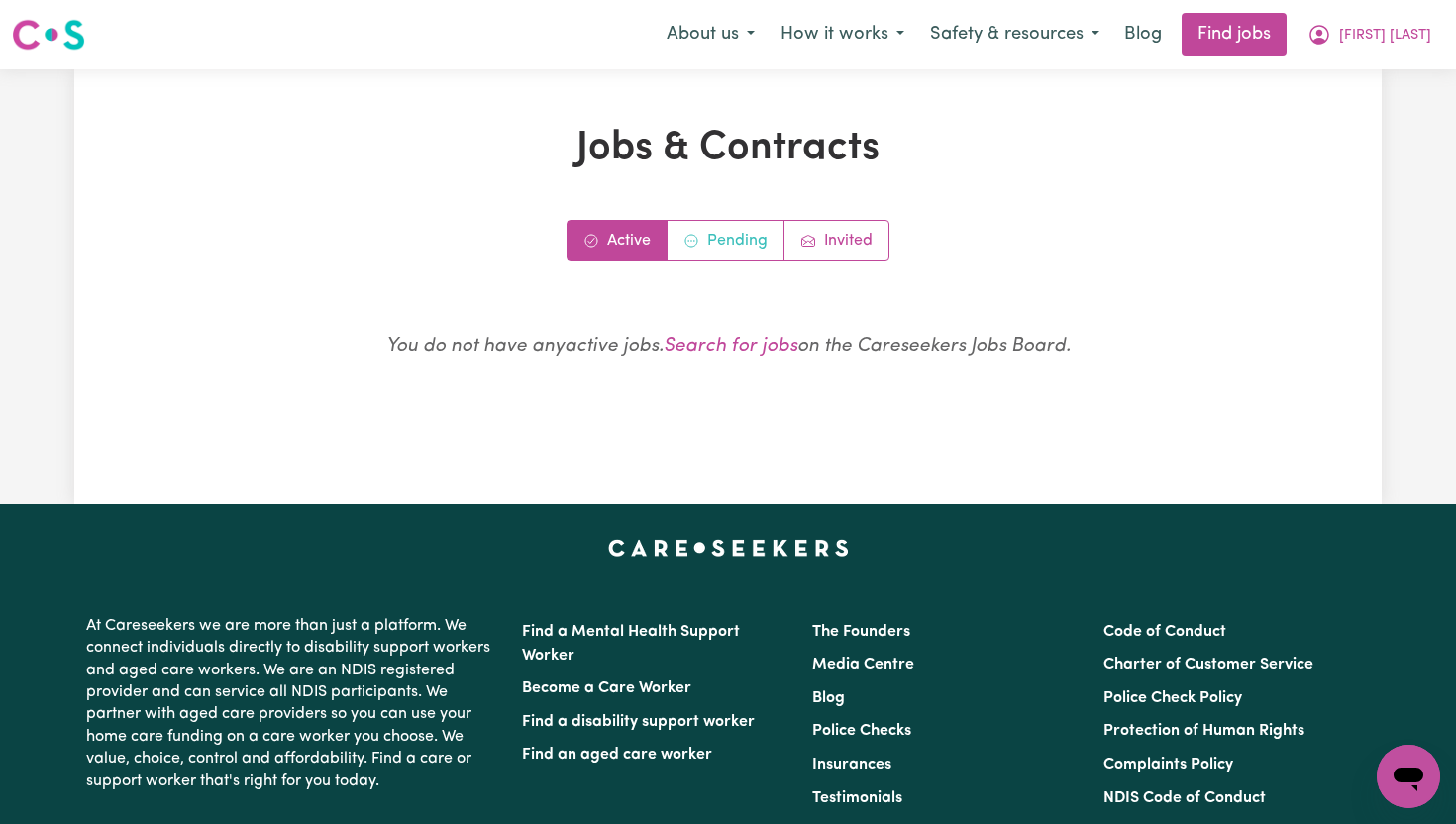 click on "Pending" at bounding box center (726, 241) 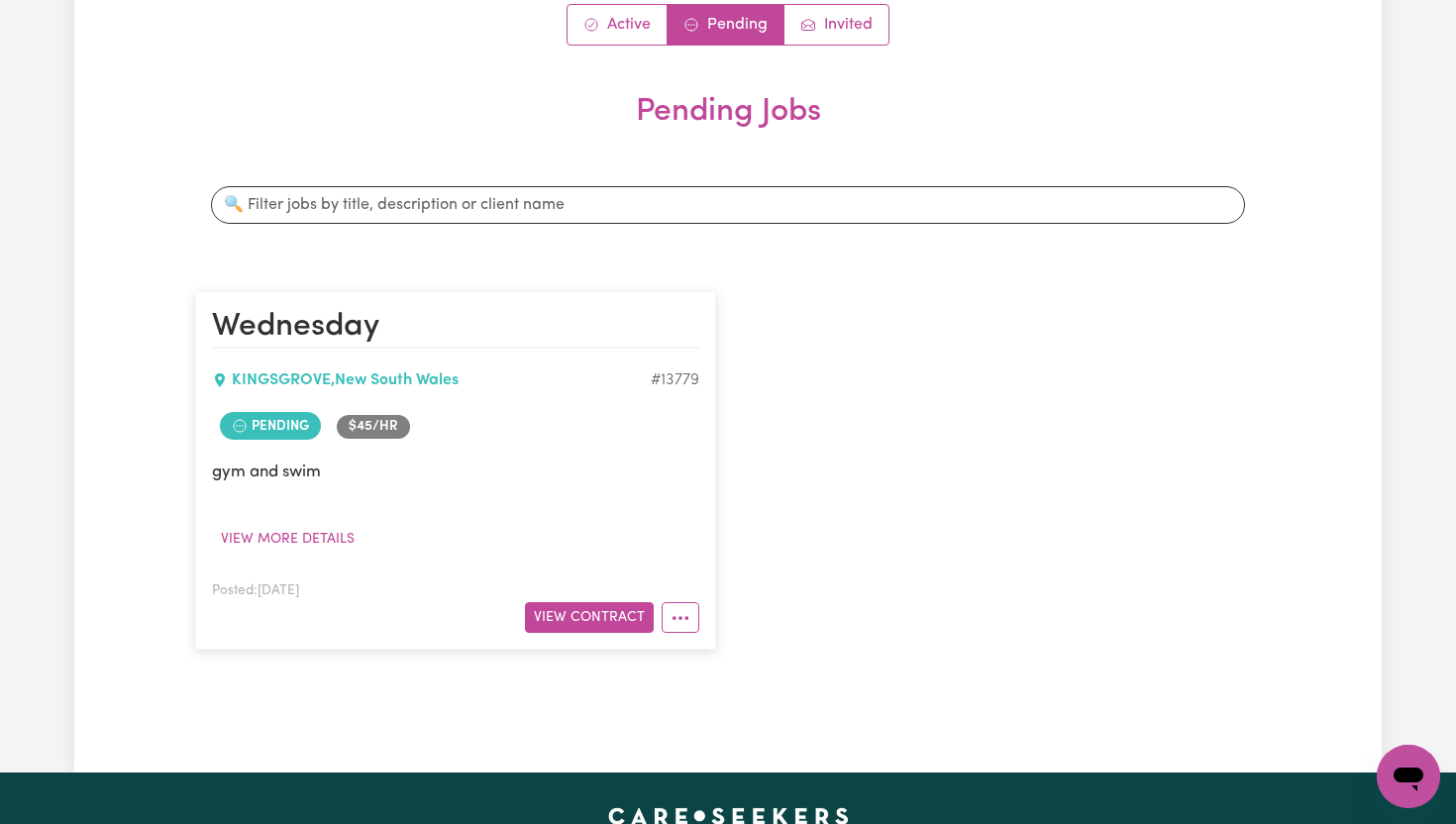 scroll, scrollTop: 222, scrollLeft: 0, axis: vertical 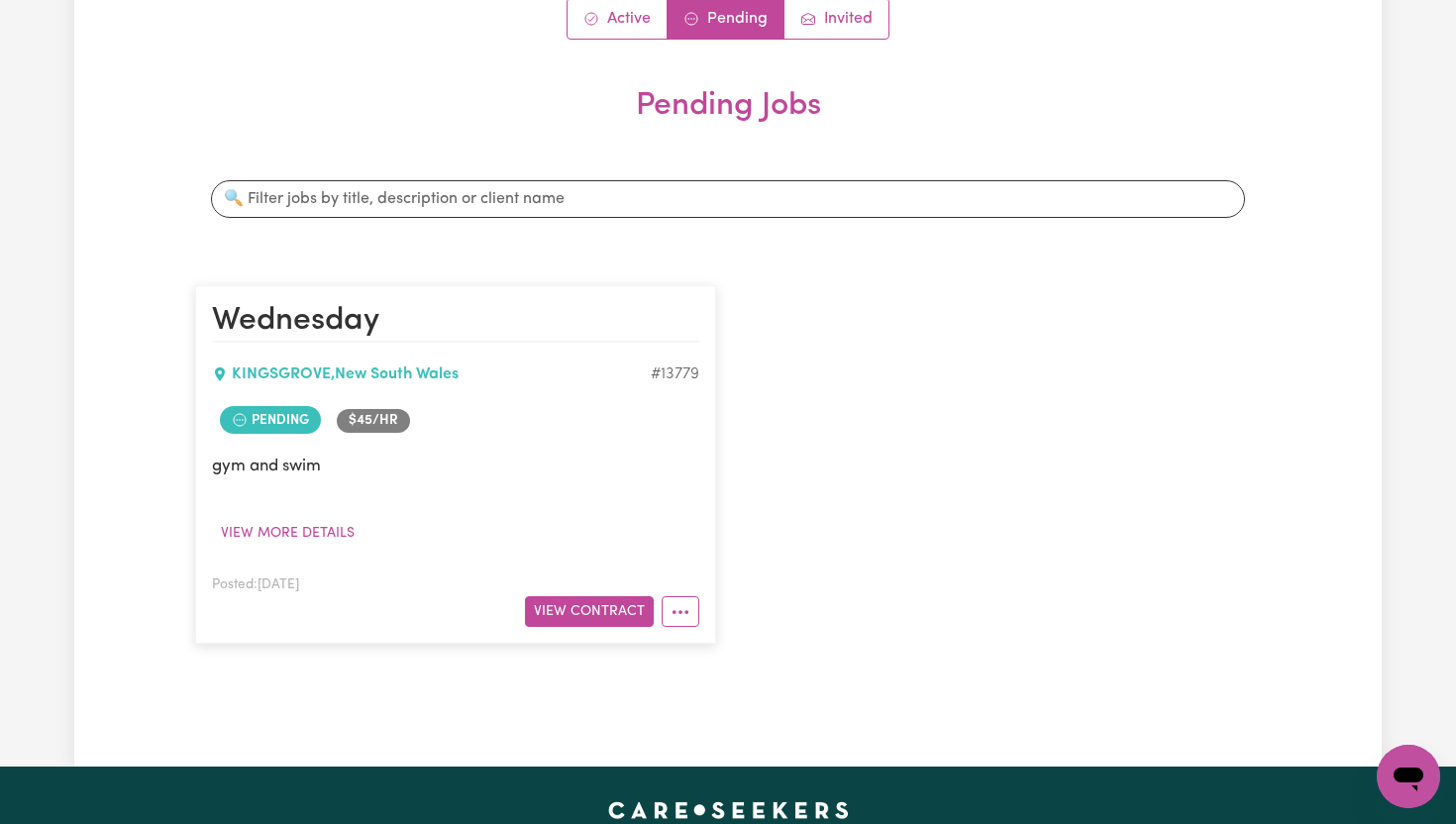 click on "$ 45 /hr" at bounding box center (373, 421) 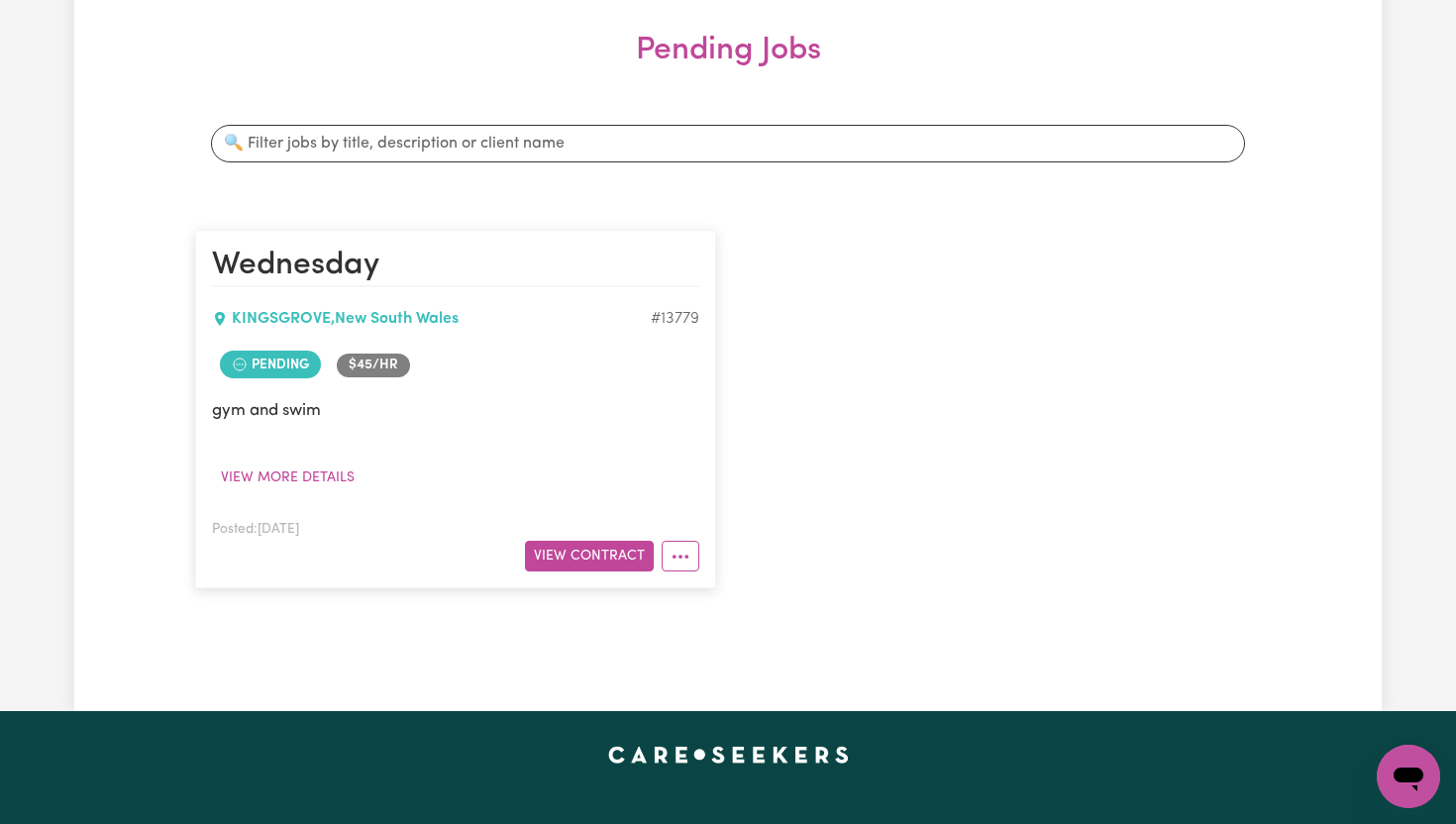 scroll, scrollTop: 279, scrollLeft: 0, axis: vertical 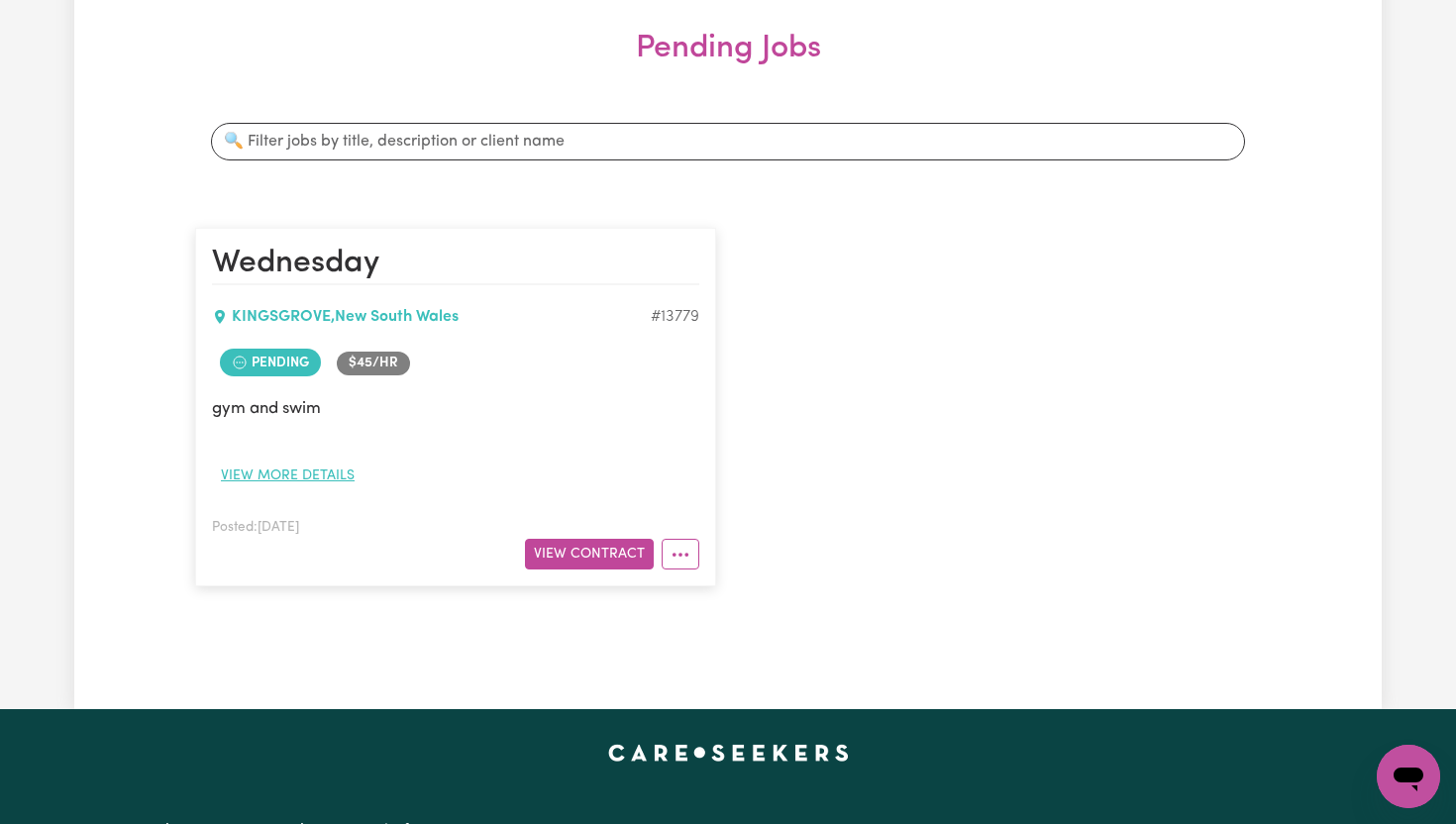click on "View more details" at bounding box center (287, 475) 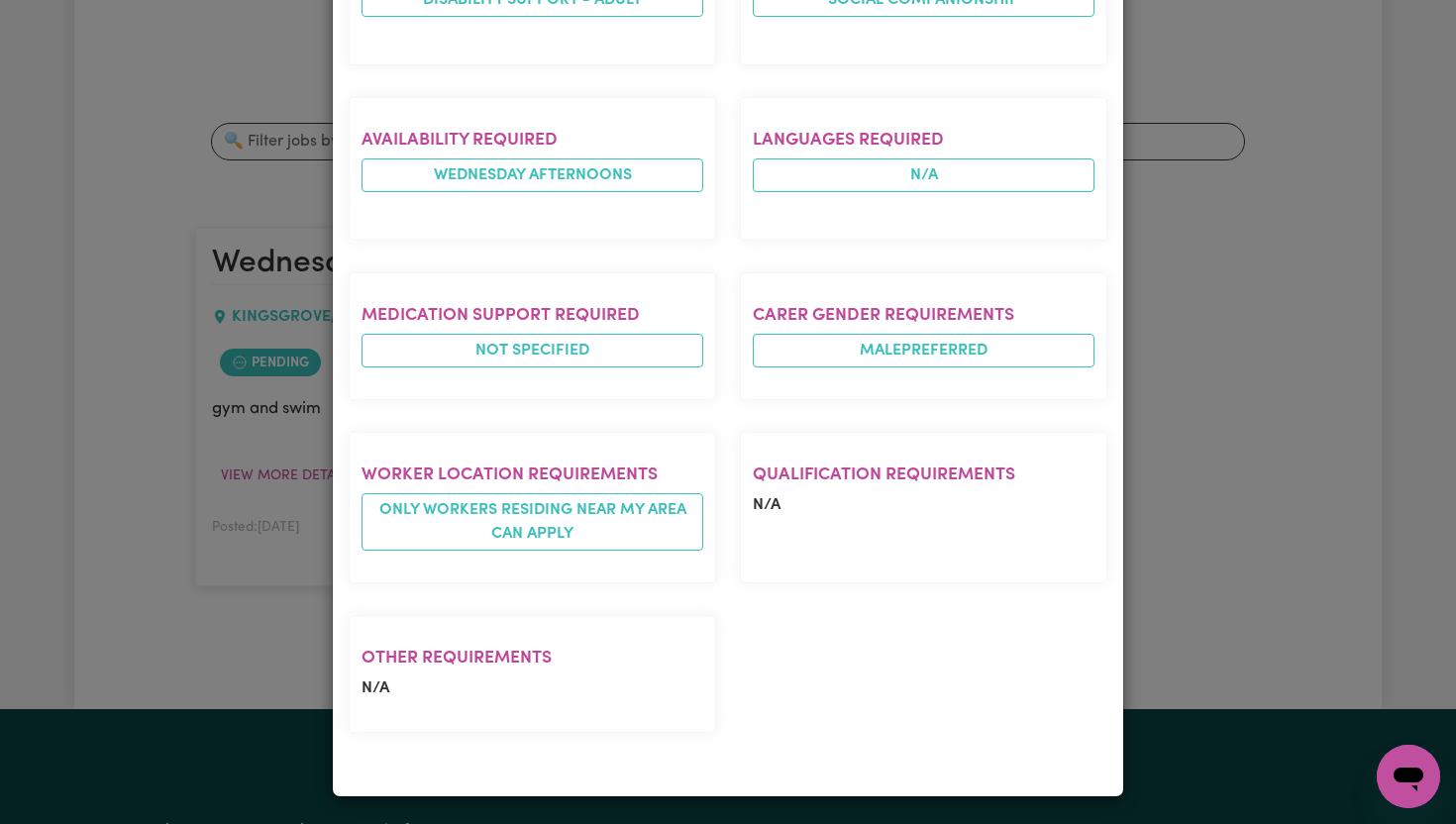 scroll, scrollTop: 655, scrollLeft: 0, axis: vertical 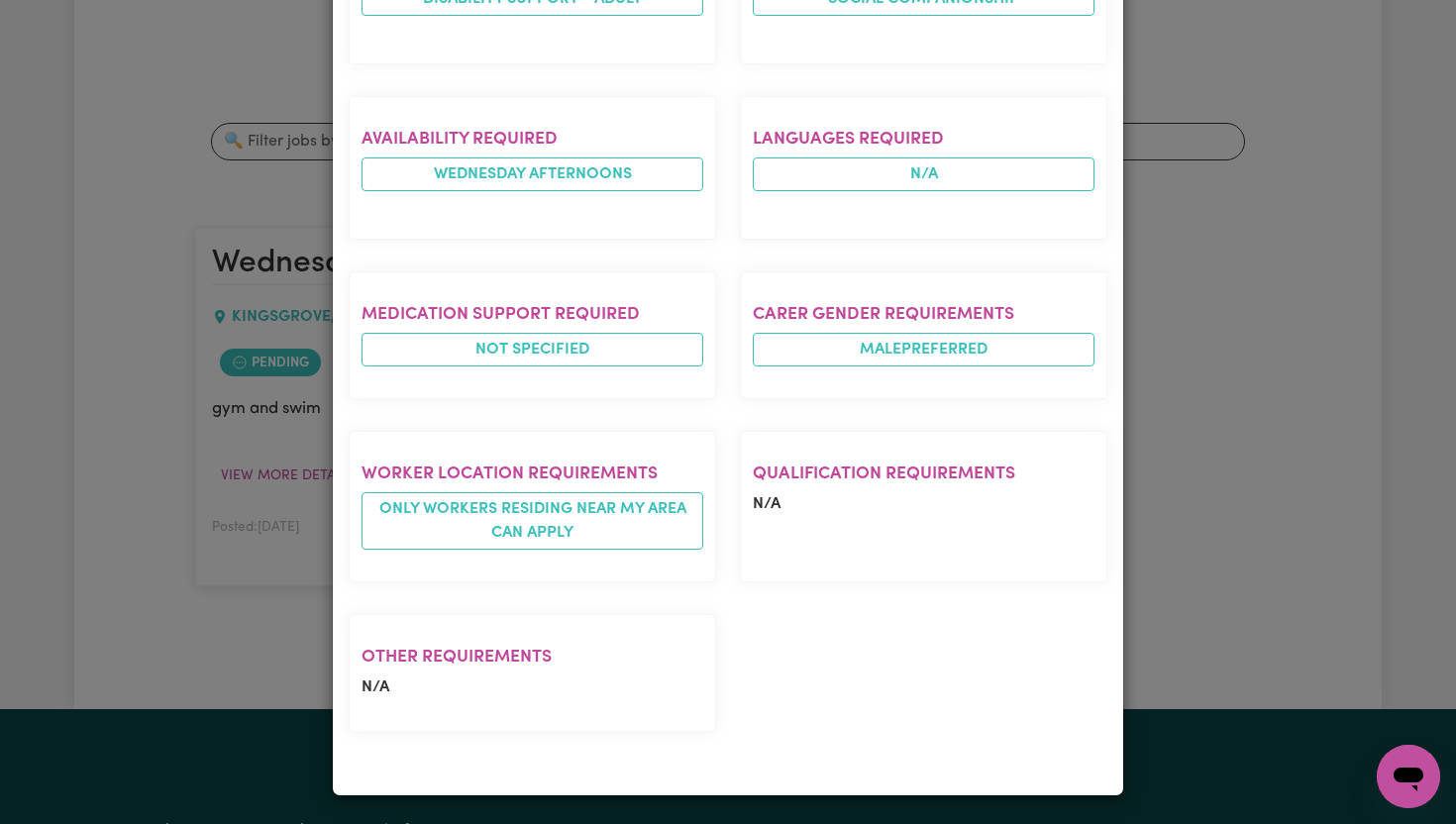 click on "Job Details Wednesday  KINGSGROVE ,  New South Wales Posted by:  Client Job description gym and swim Hourly Rate $ 45 /hr Experience required Disability support - Adult Tasks required Social companionship Availability required wednesday afternoons Languages required N/A Medication Support Required Not specified Carer gender requirements MALE  preferred Worker location requirements Only workers residing near my area can apply Qualification requirements N/A Other requirements N/A" at bounding box center [728, 412] 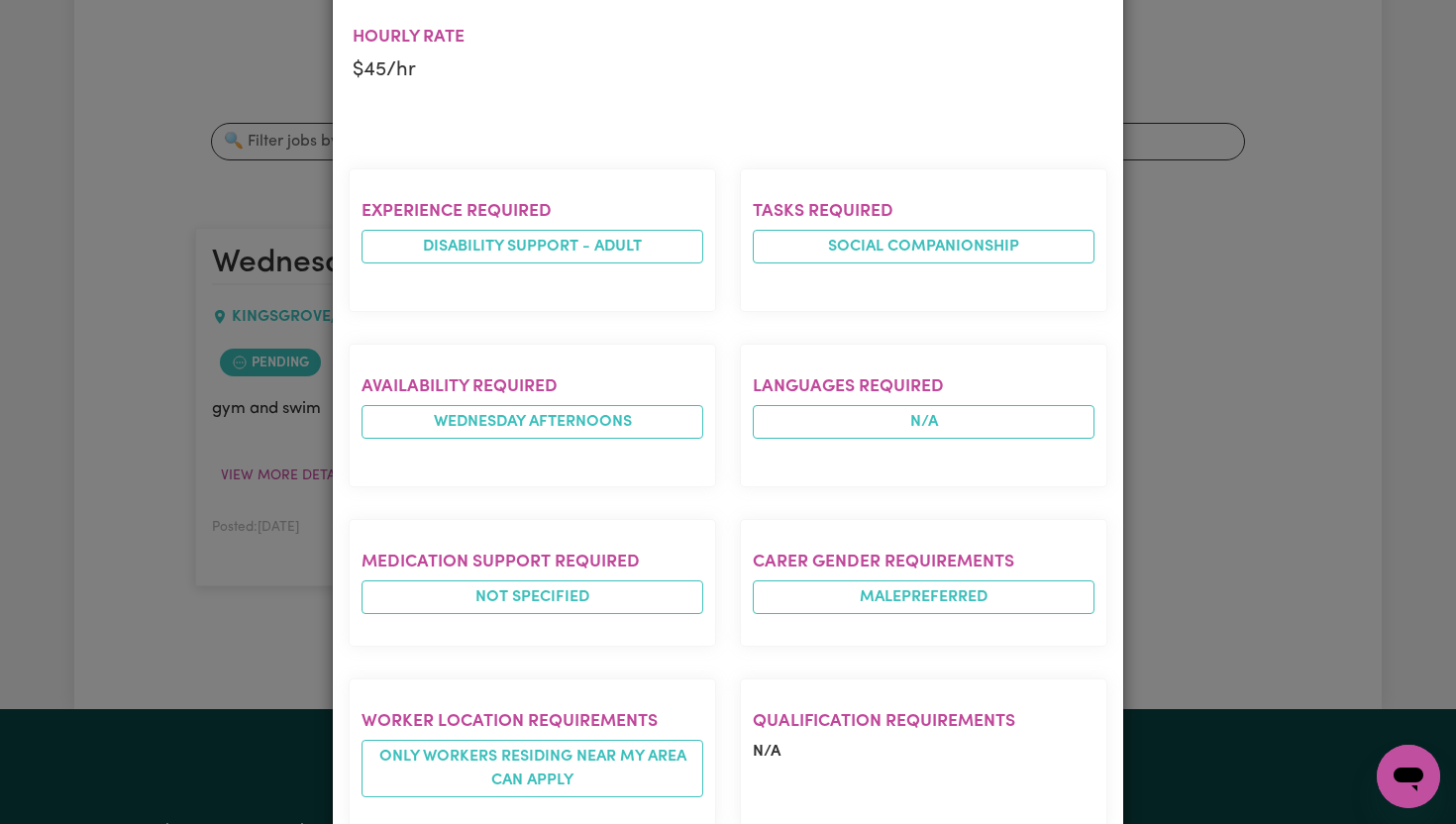 scroll, scrollTop: 0, scrollLeft: 0, axis: both 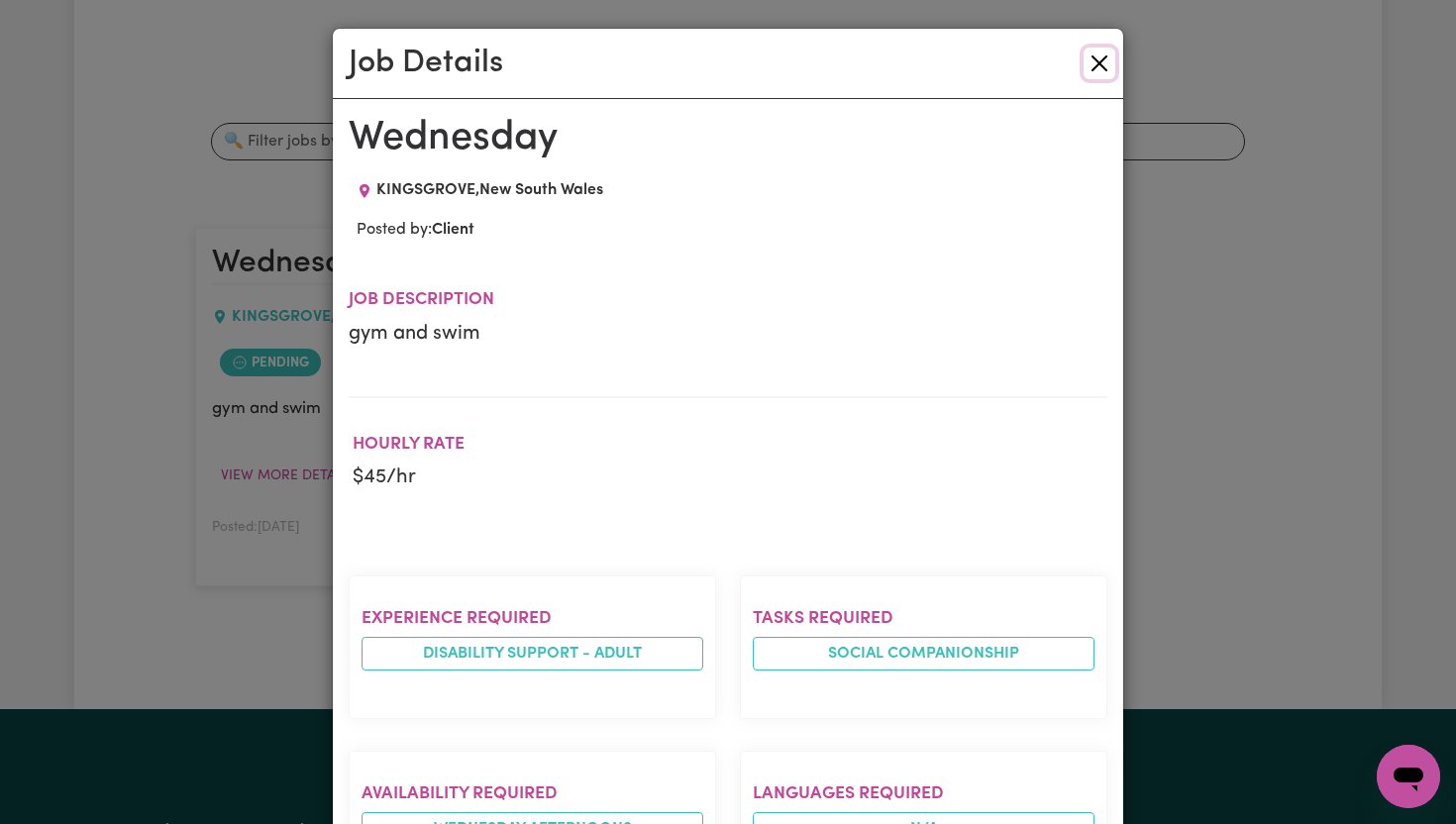 click at bounding box center [1099, 63] 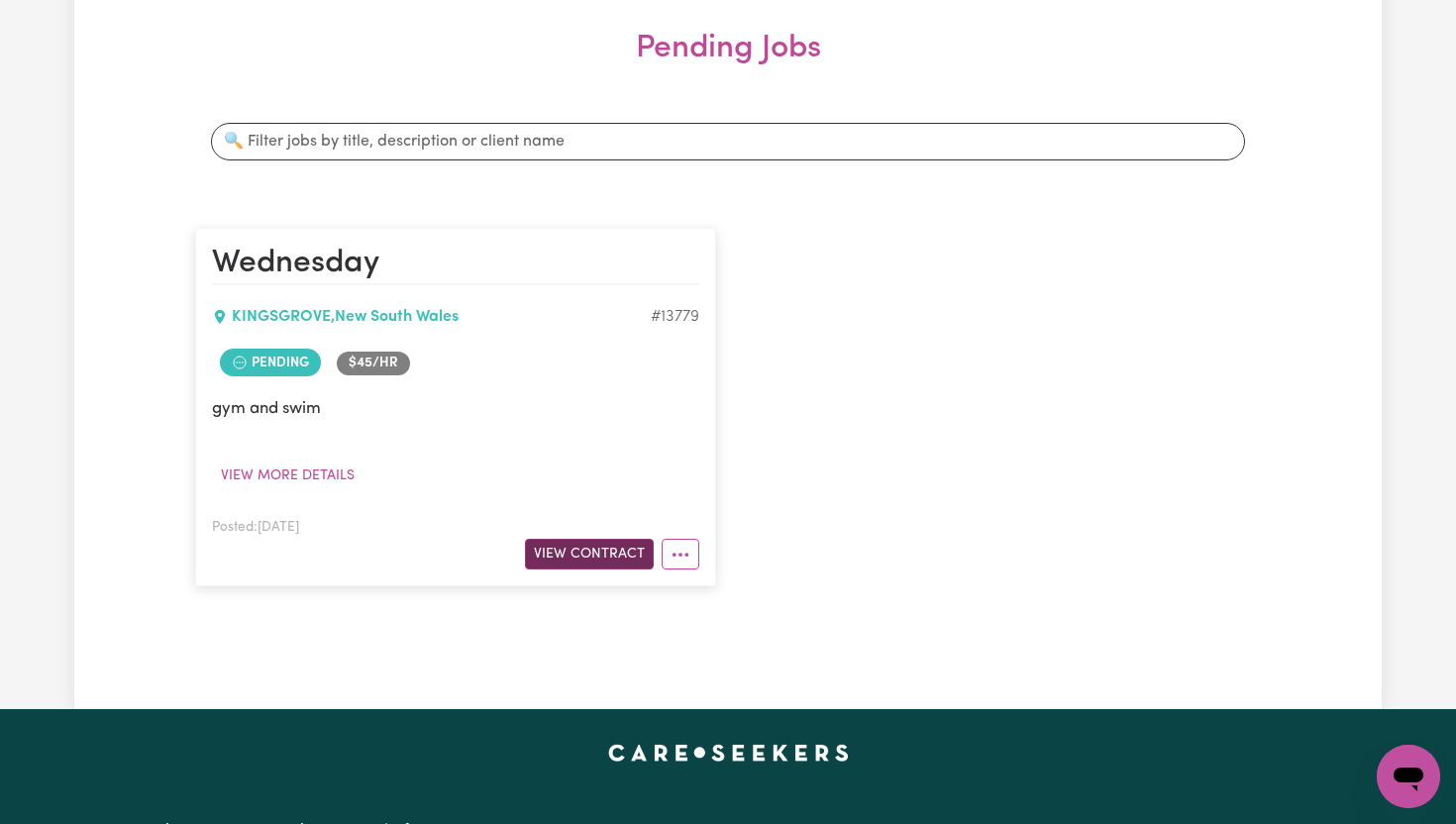click on "View Contract" at bounding box center (589, 554) 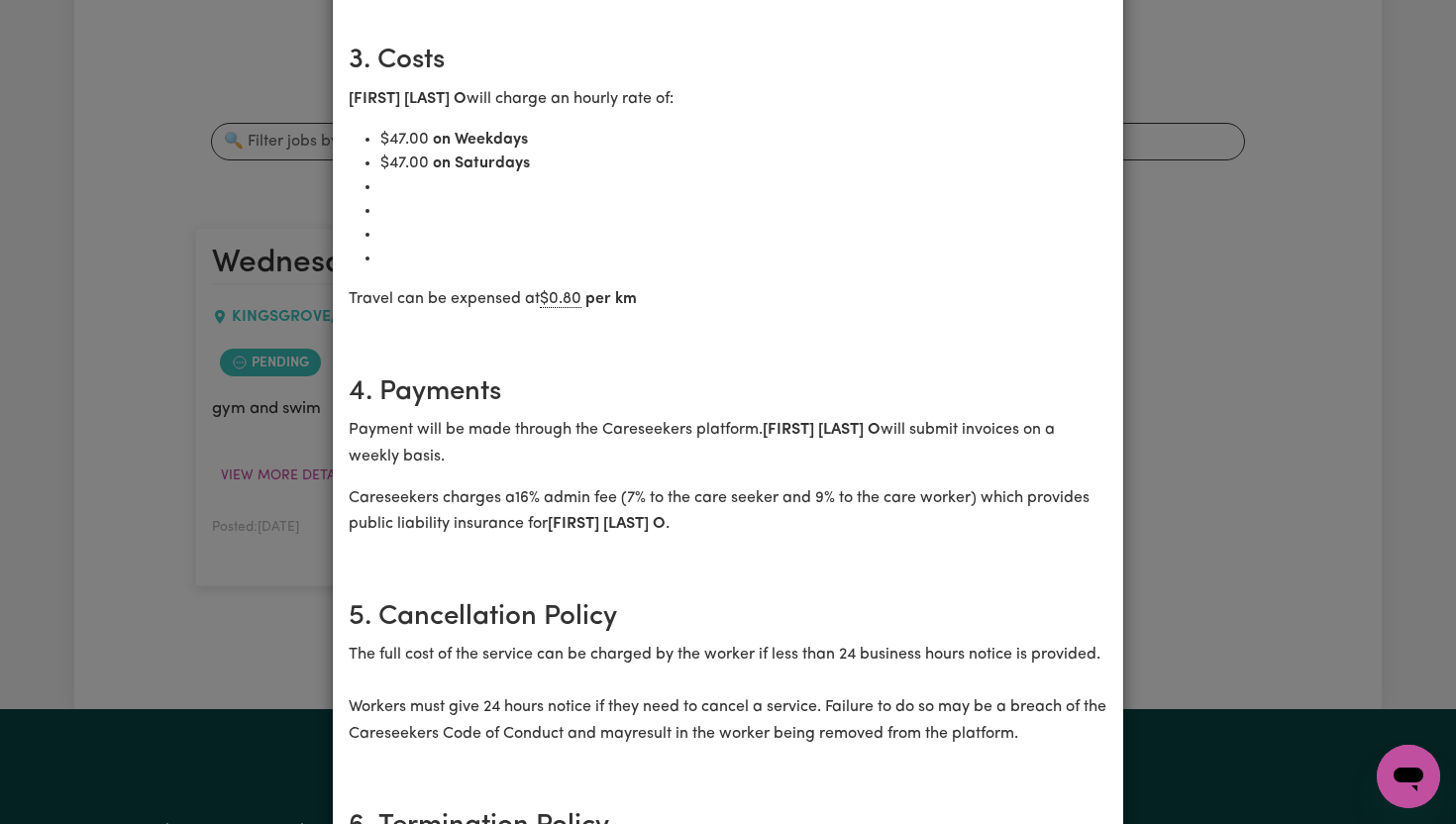 scroll, scrollTop: 0, scrollLeft: 0, axis: both 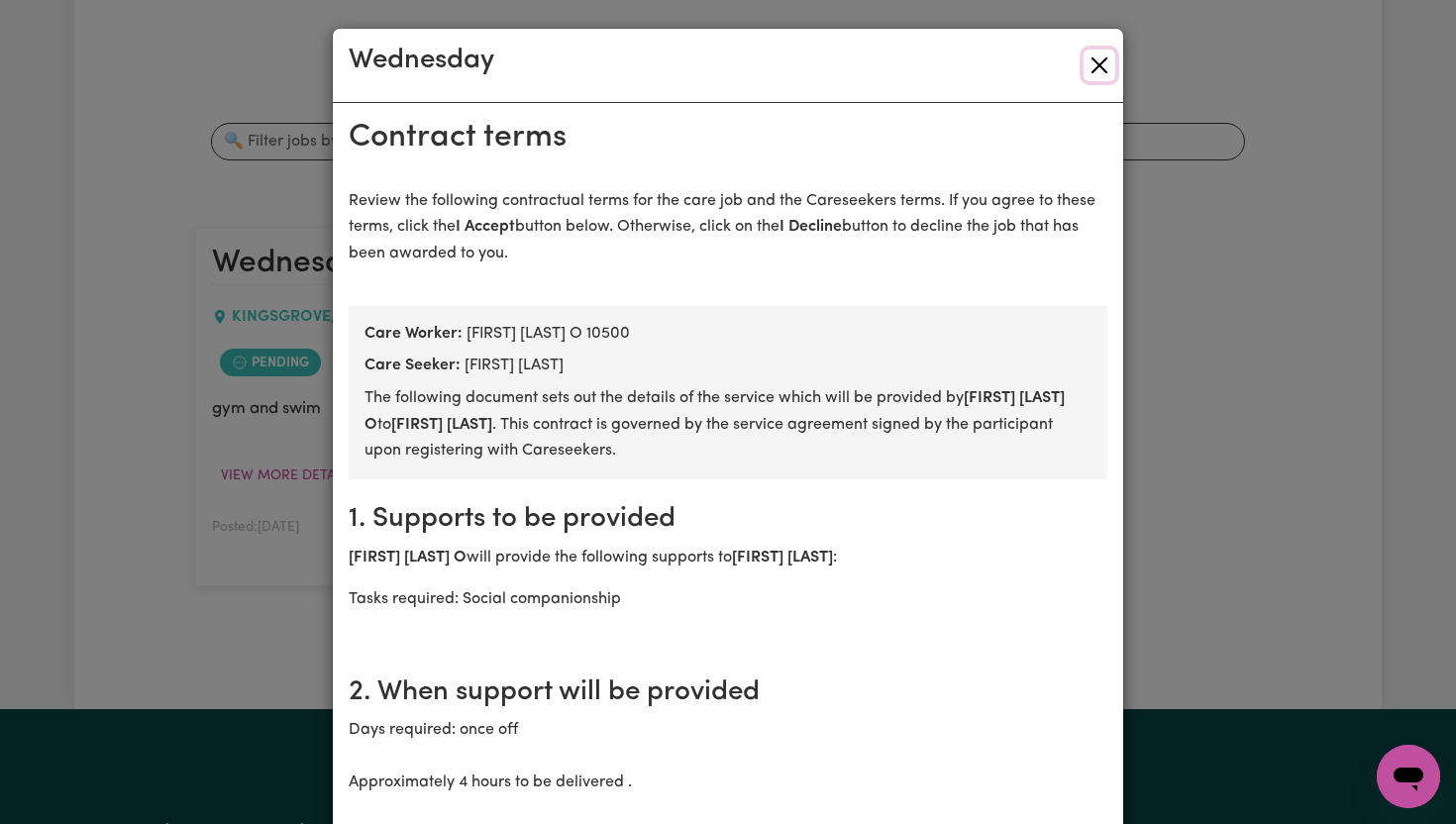 click at bounding box center [1099, 65] 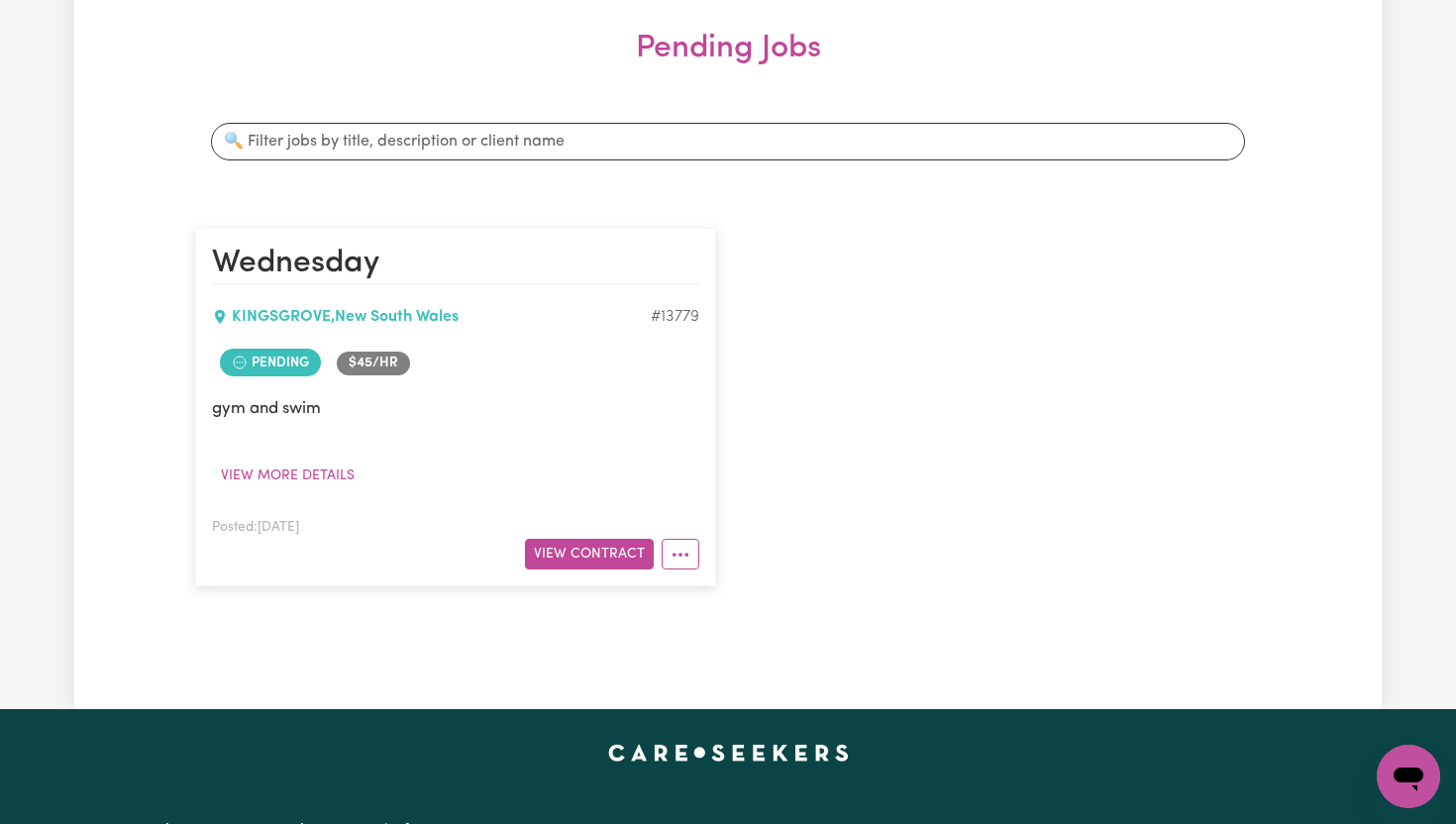 scroll, scrollTop: 0, scrollLeft: 0, axis: both 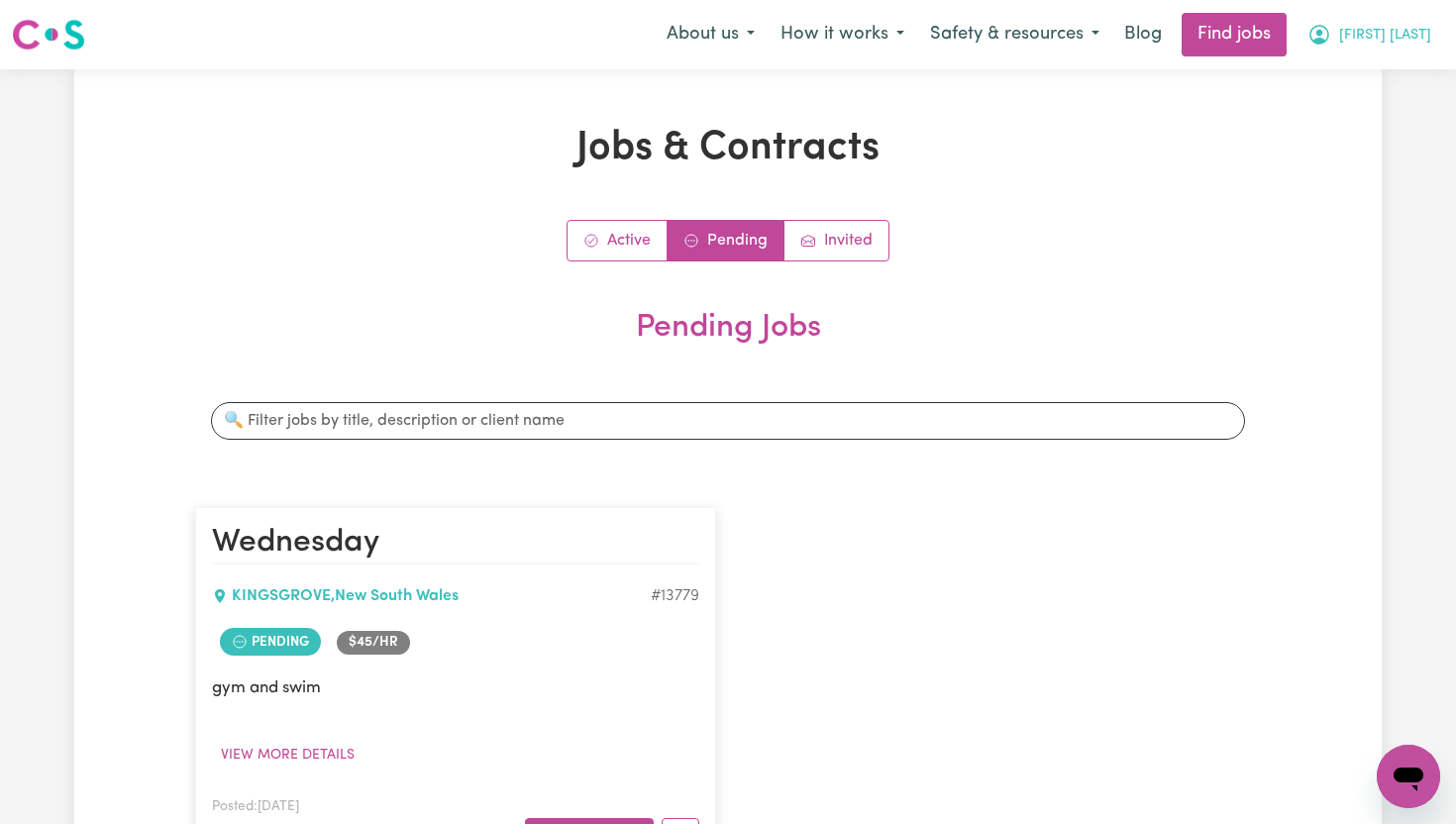 click on "[FIRST] [LAST]" at bounding box center [1385, 36] 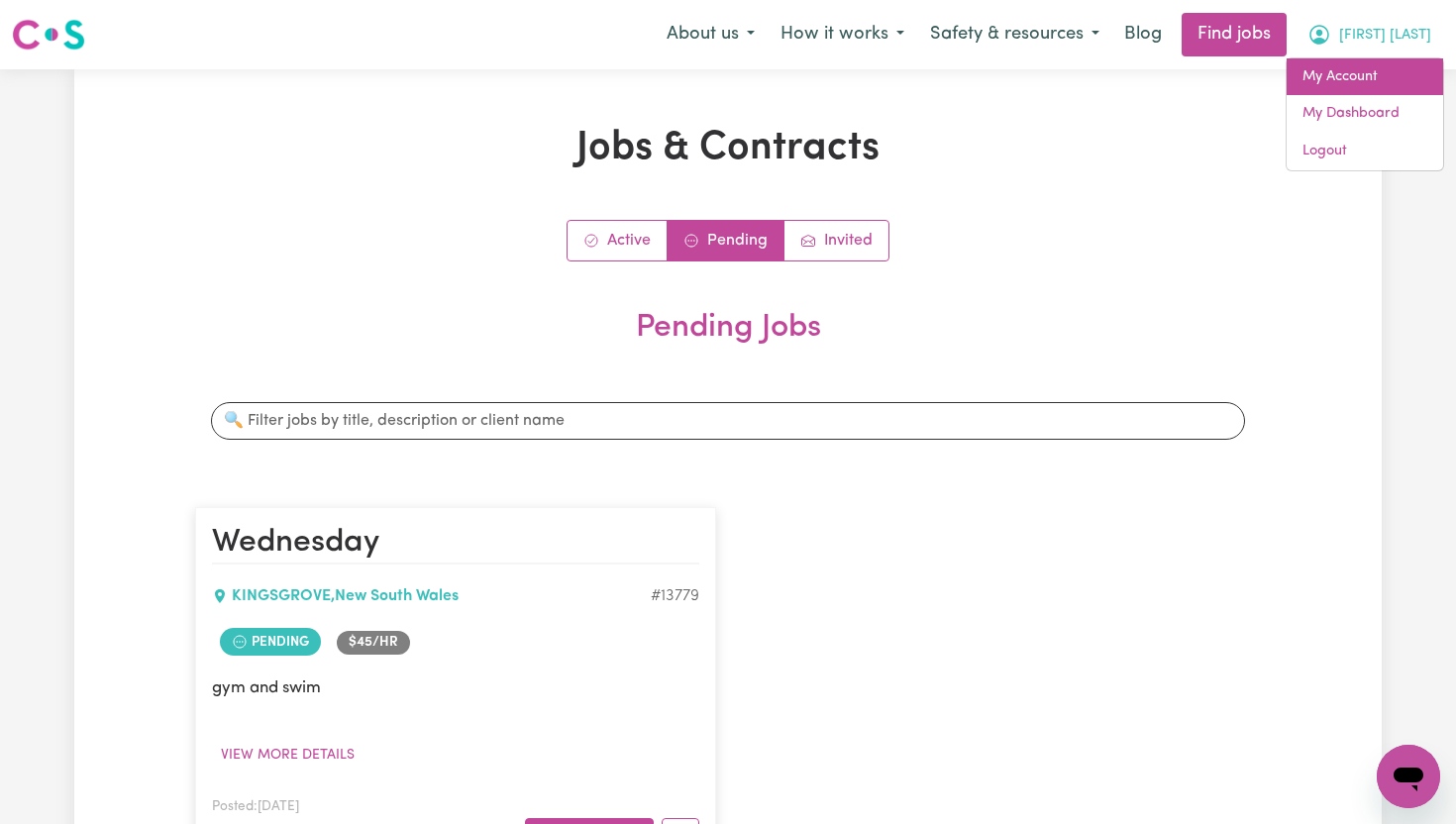 click on "My Account" at bounding box center (1365, 77) 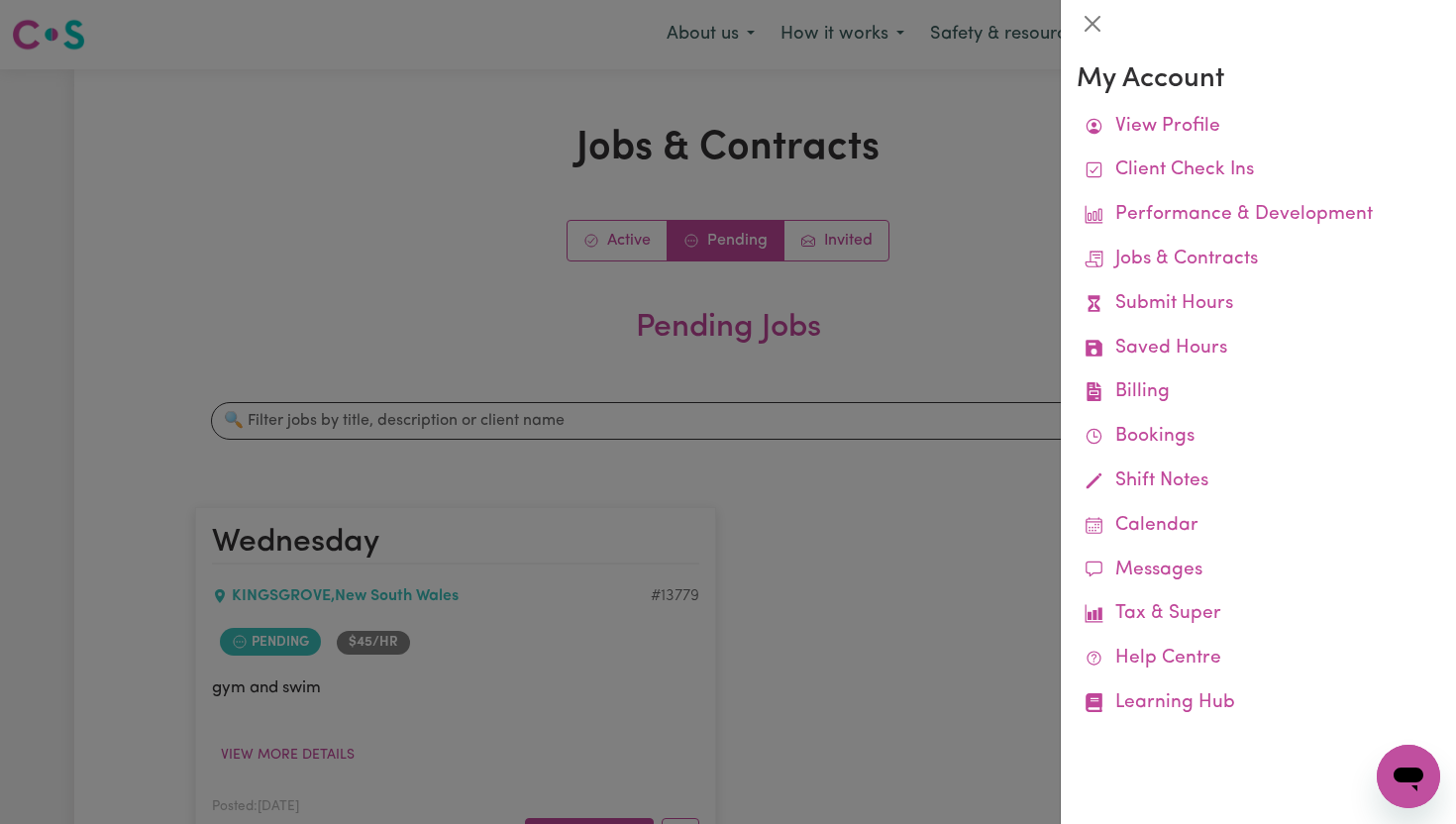 click at bounding box center (1408, 776) 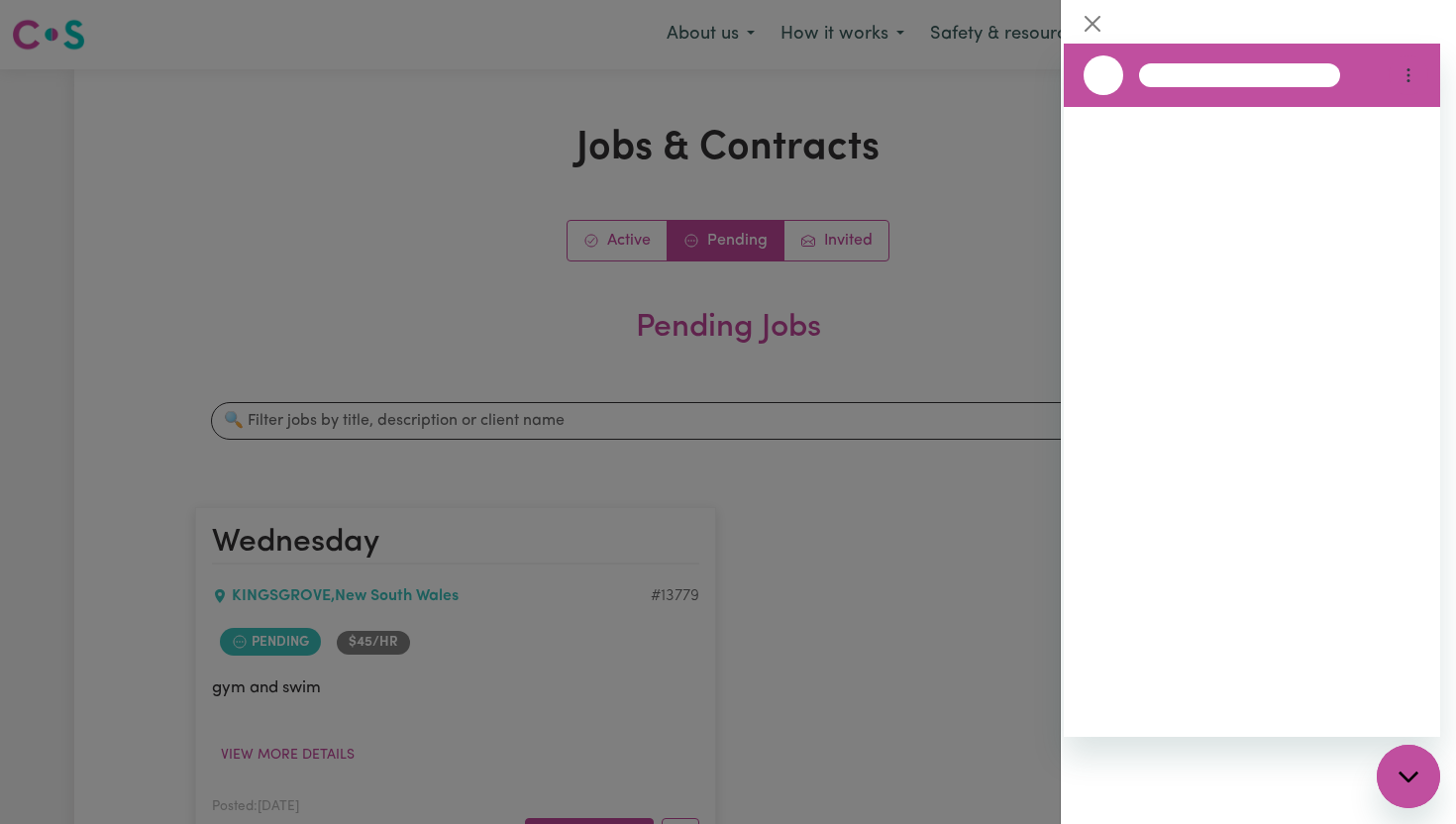 scroll, scrollTop: 0, scrollLeft: 0, axis: both 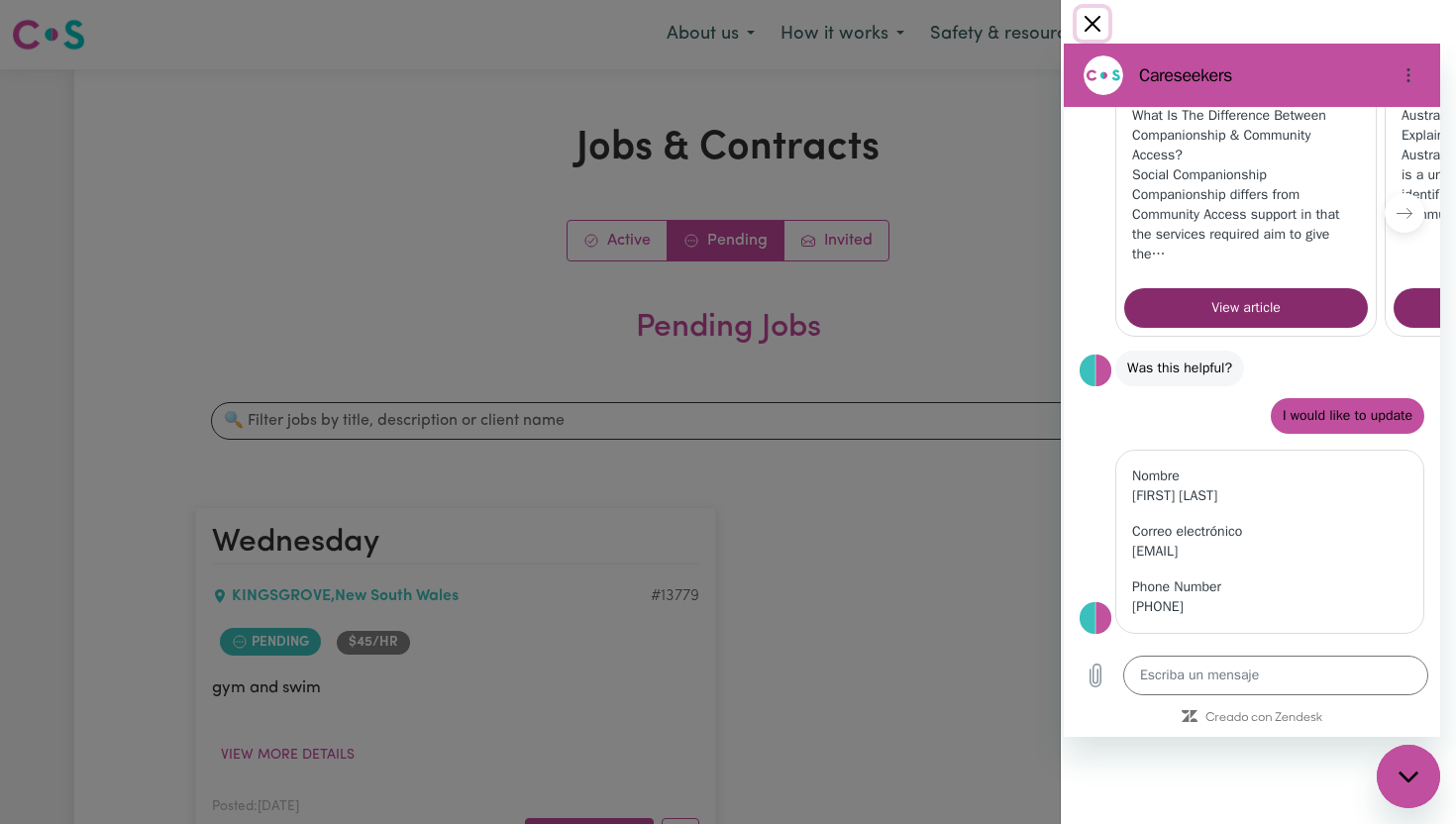 click at bounding box center (1092, 24) 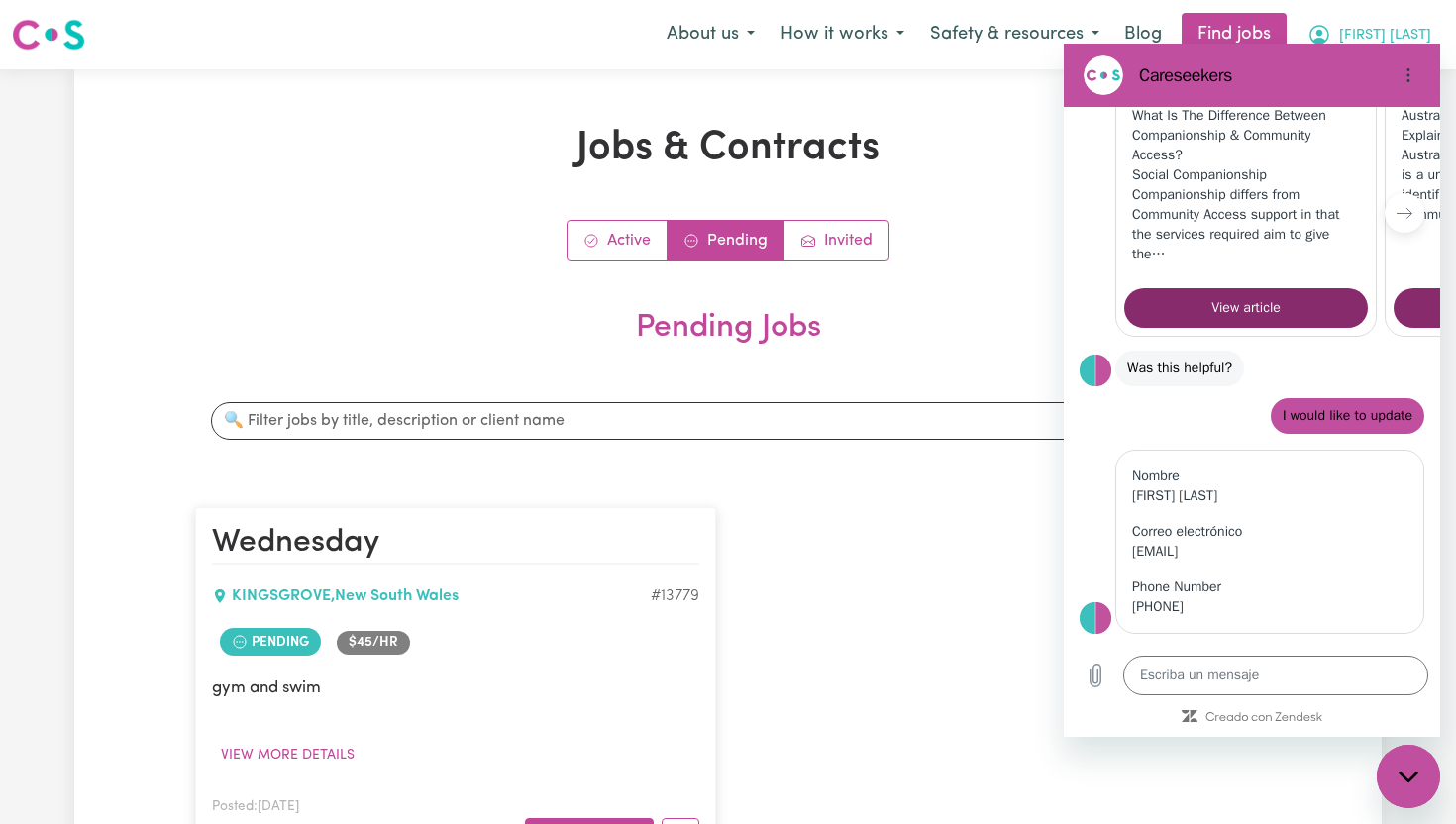 click on "[FIRST] [LAST]" at bounding box center (1369, 35) 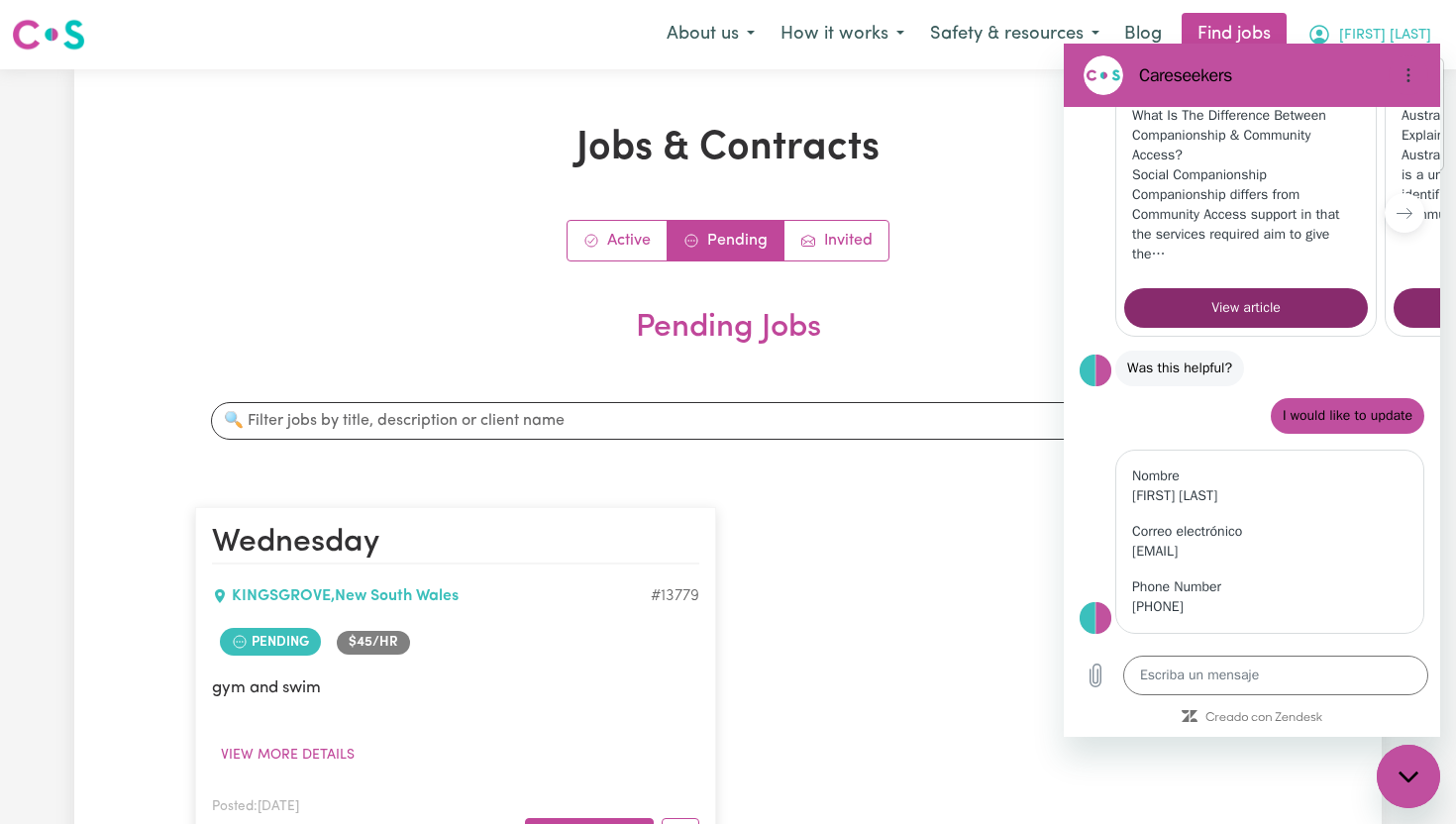 click on "[FIRST] [LAST]" at bounding box center (1385, 36) 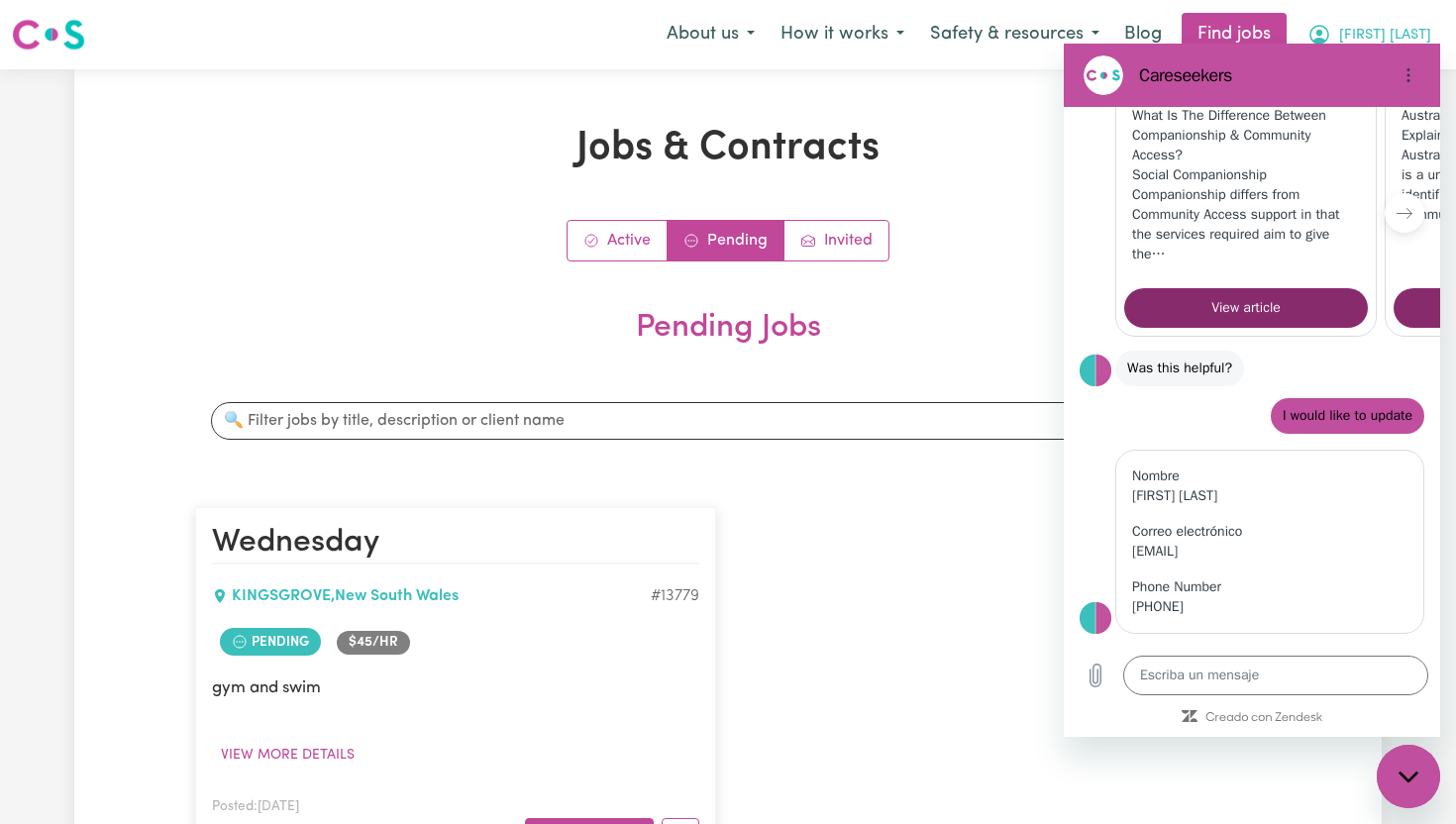 click on "[FIRST] [LAST]" at bounding box center (1385, 36) 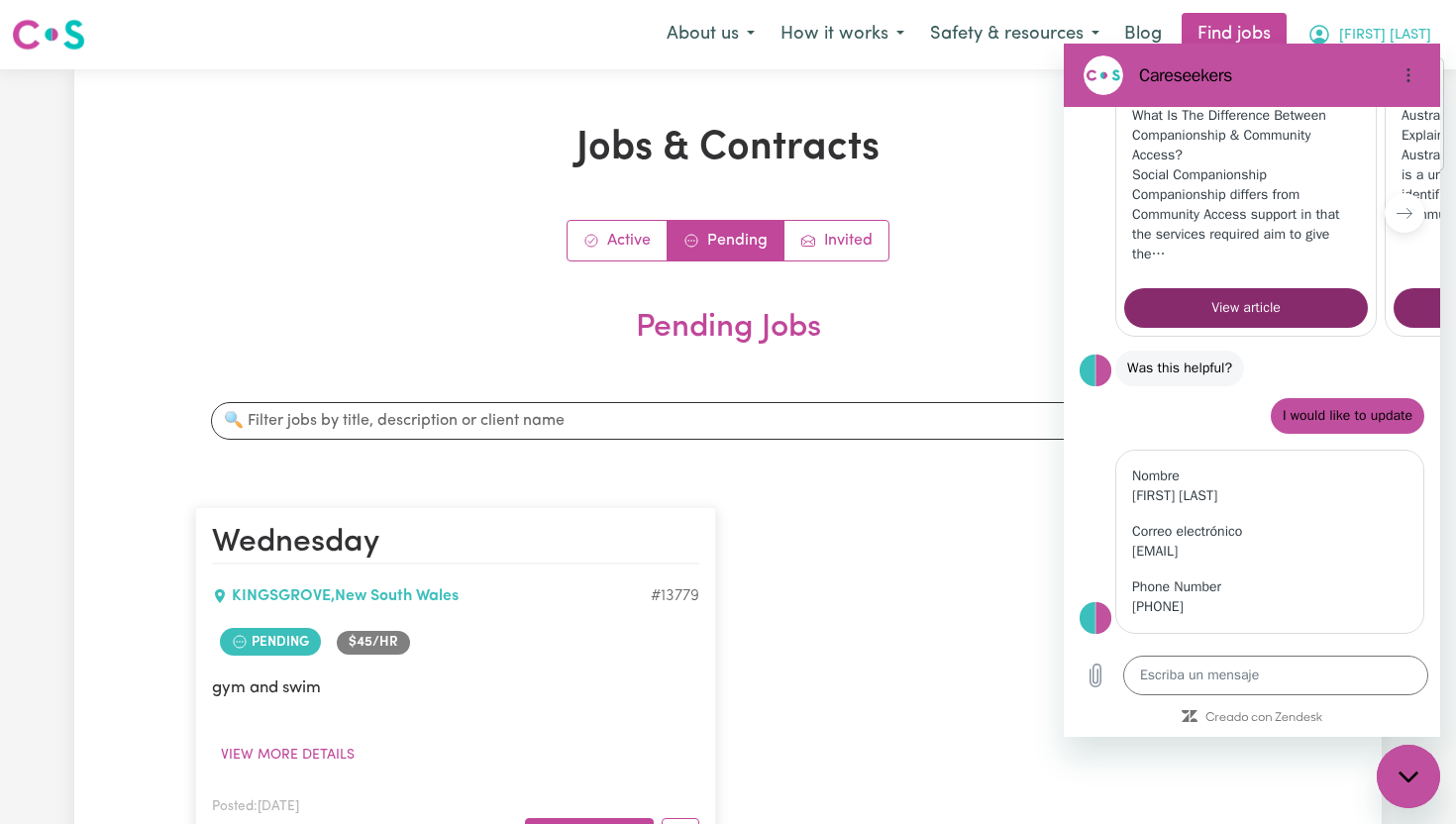 click on "[FIRST] [LAST]" at bounding box center (1385, 36) 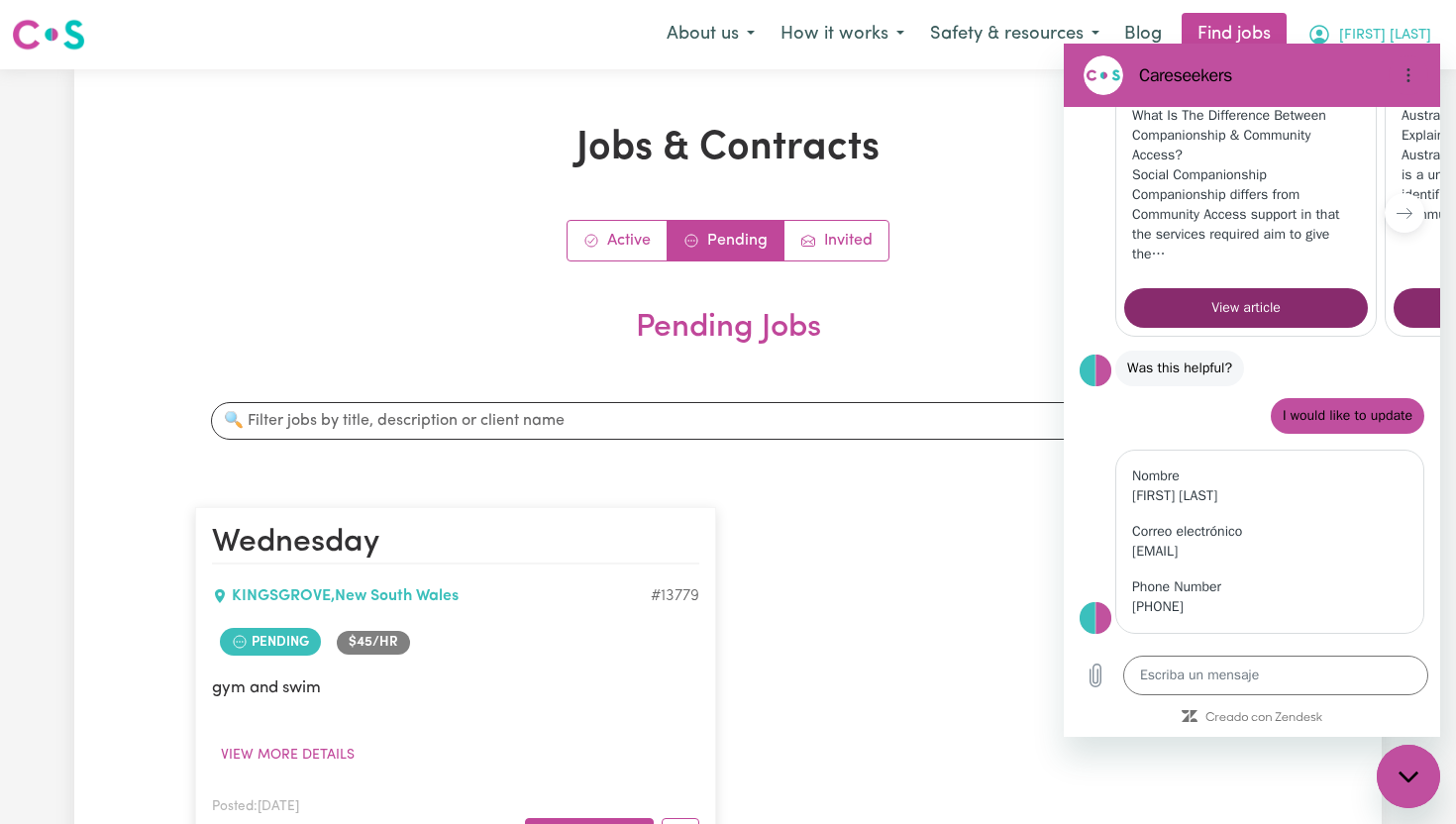 click on "[FIRST] [LAST]" at bounding box center [1369, 35] 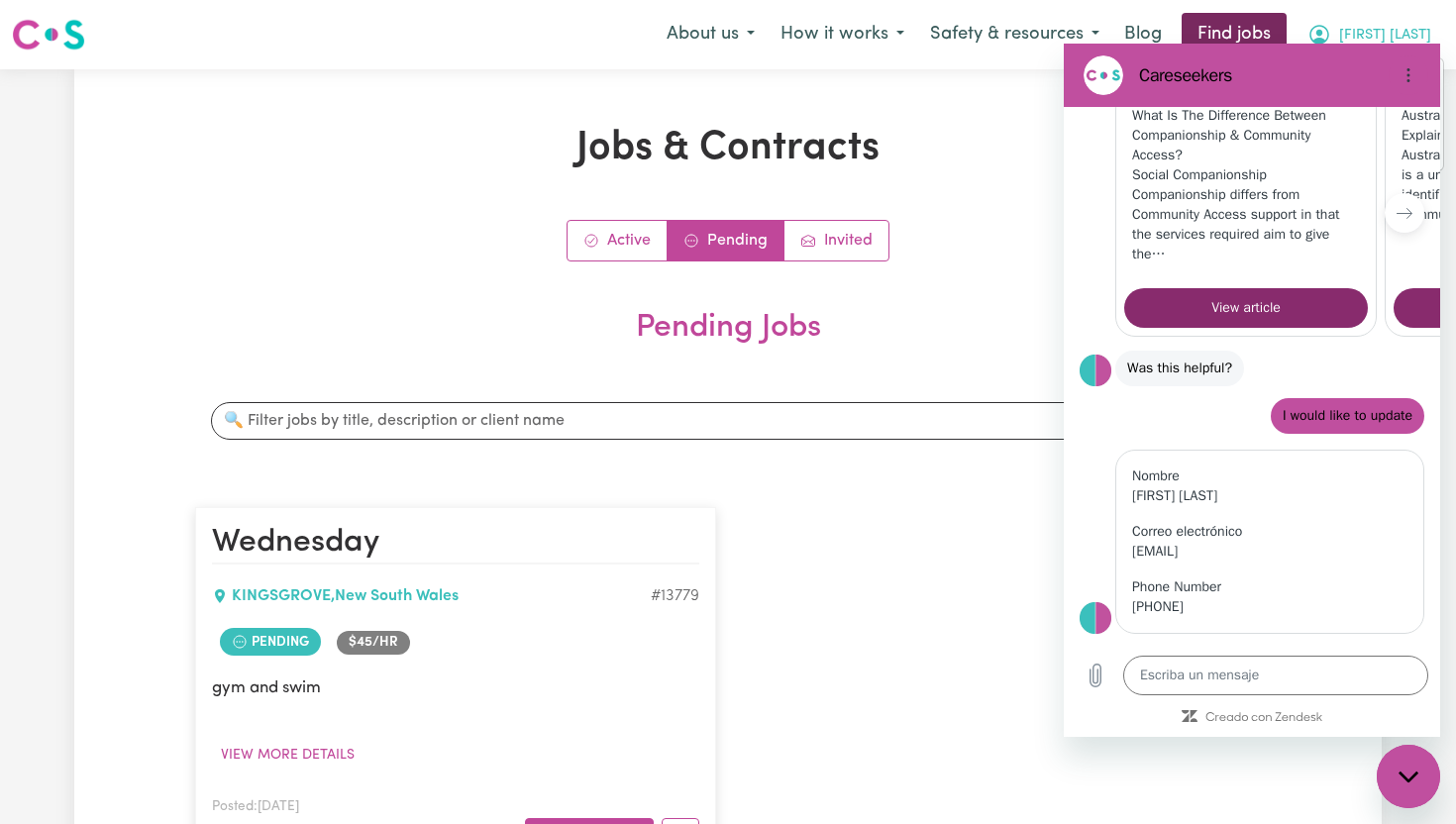 click on "Find jobs" at bounding box center (1234, 35) 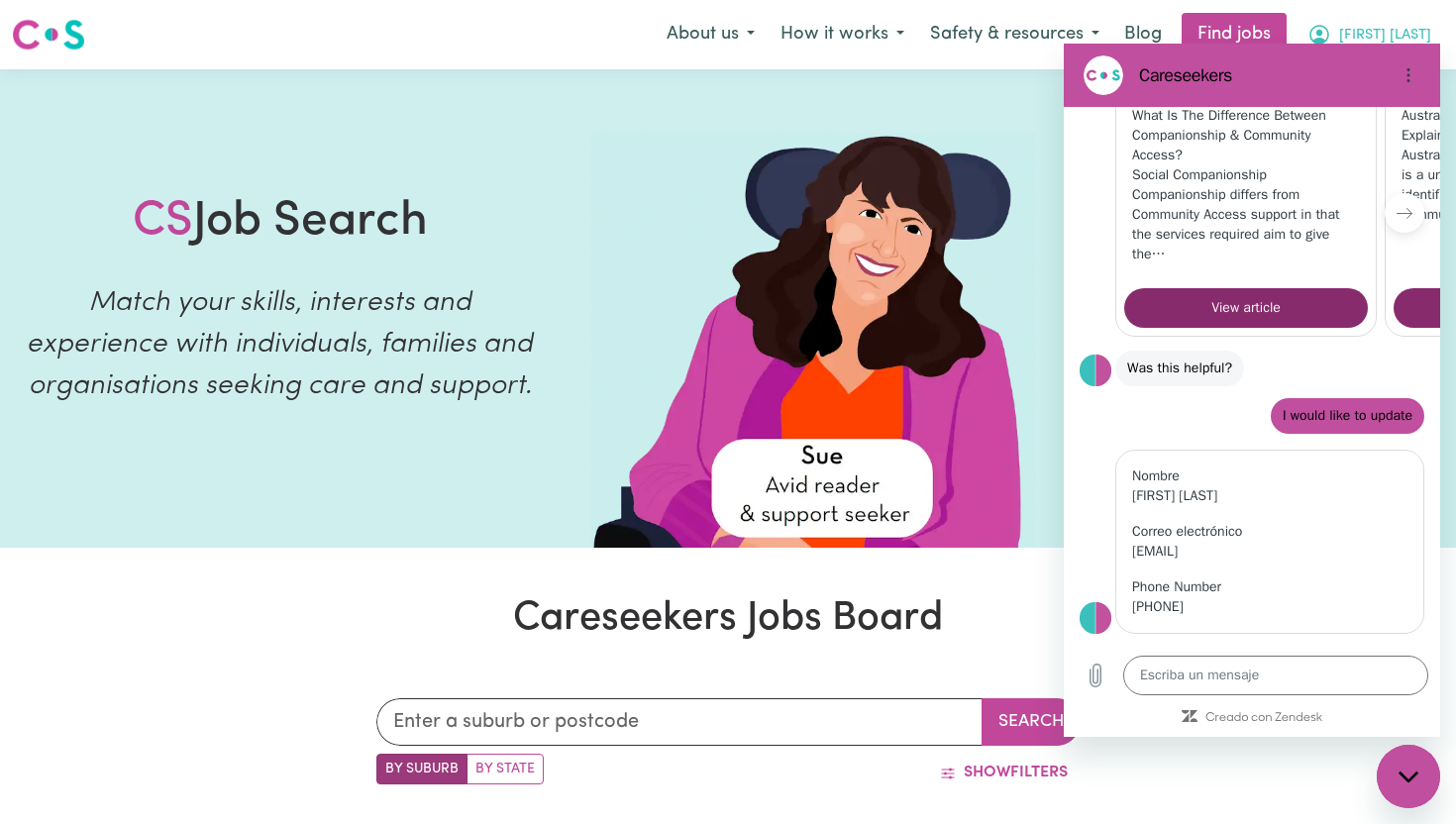 click on "[FIRST] [LAST]" at bounding box center (1385, 36) 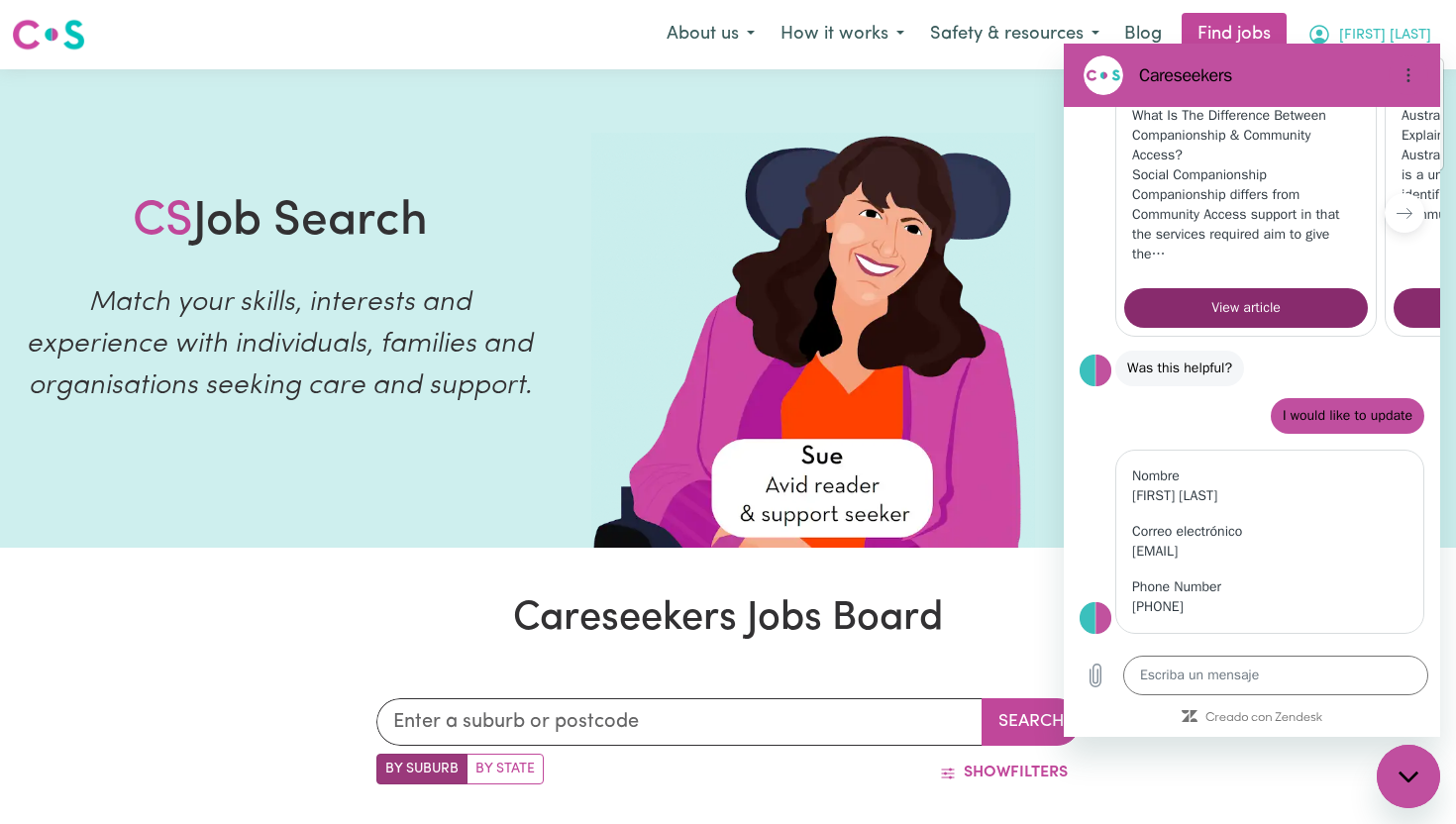 click at bounding box center [1408, 776] 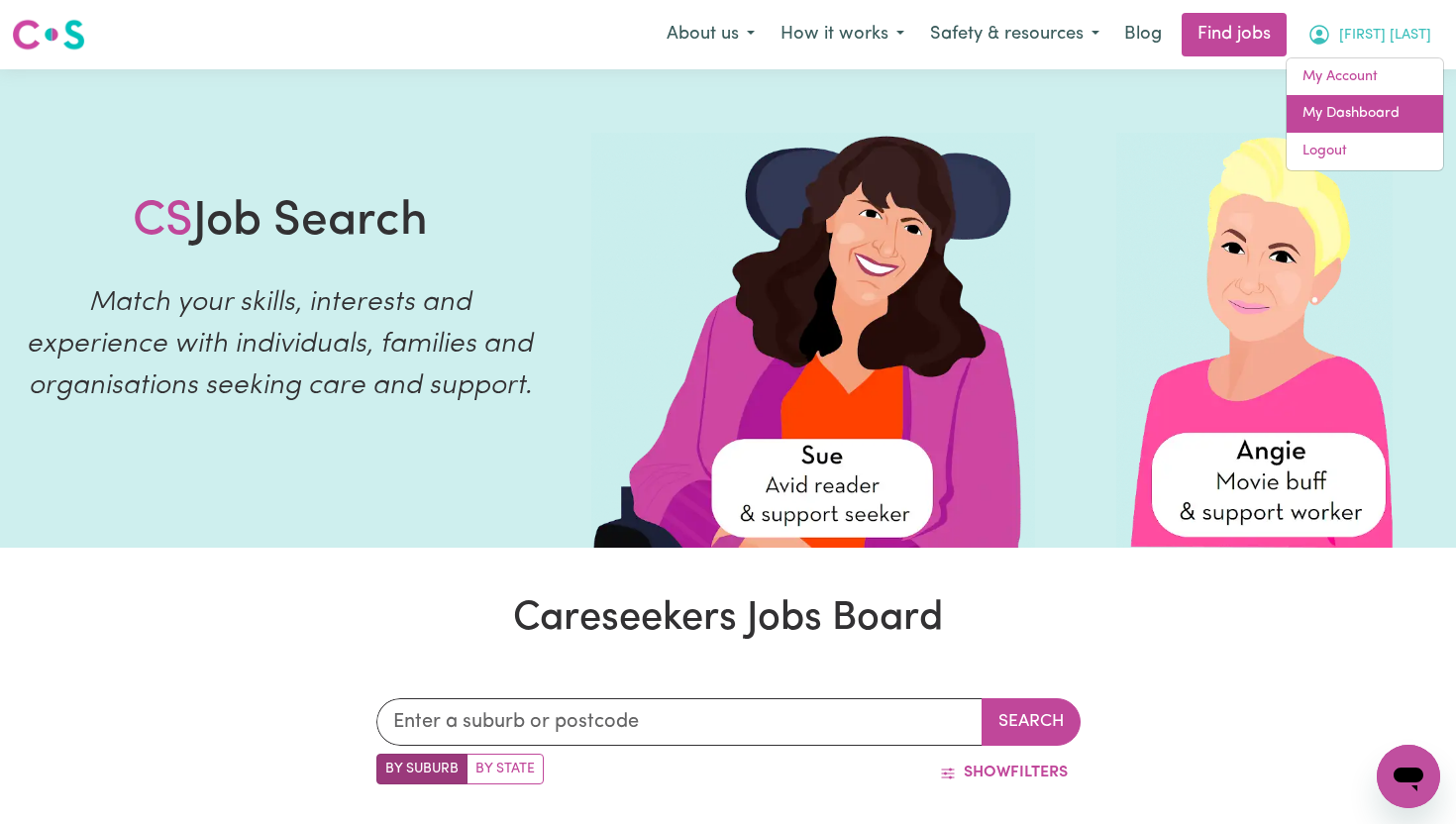 click on "My Dashboard" at bounding box center (1365, 114) 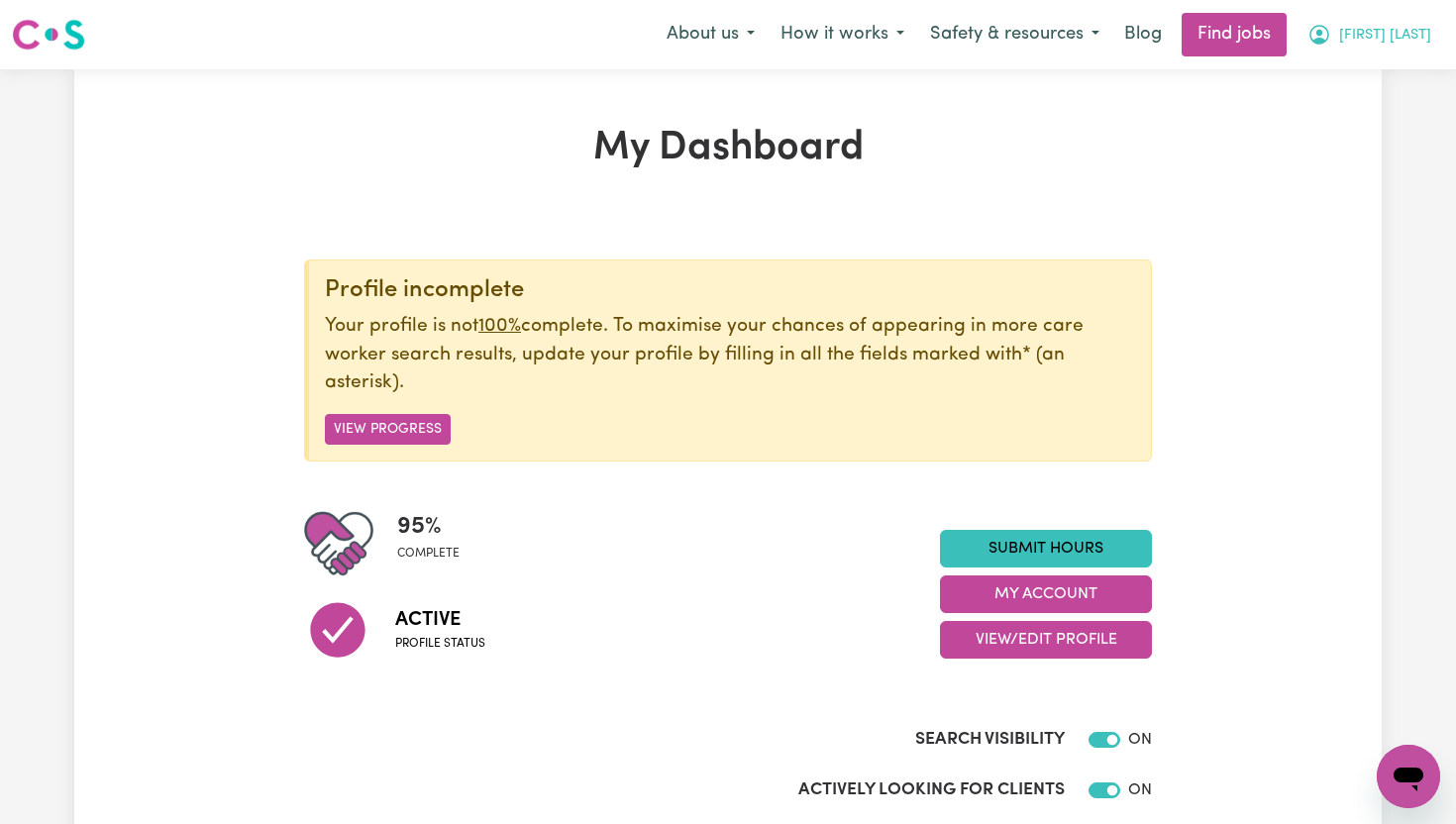 click on "[FIRST] [LAST]" at bounding box center [1385, 36] 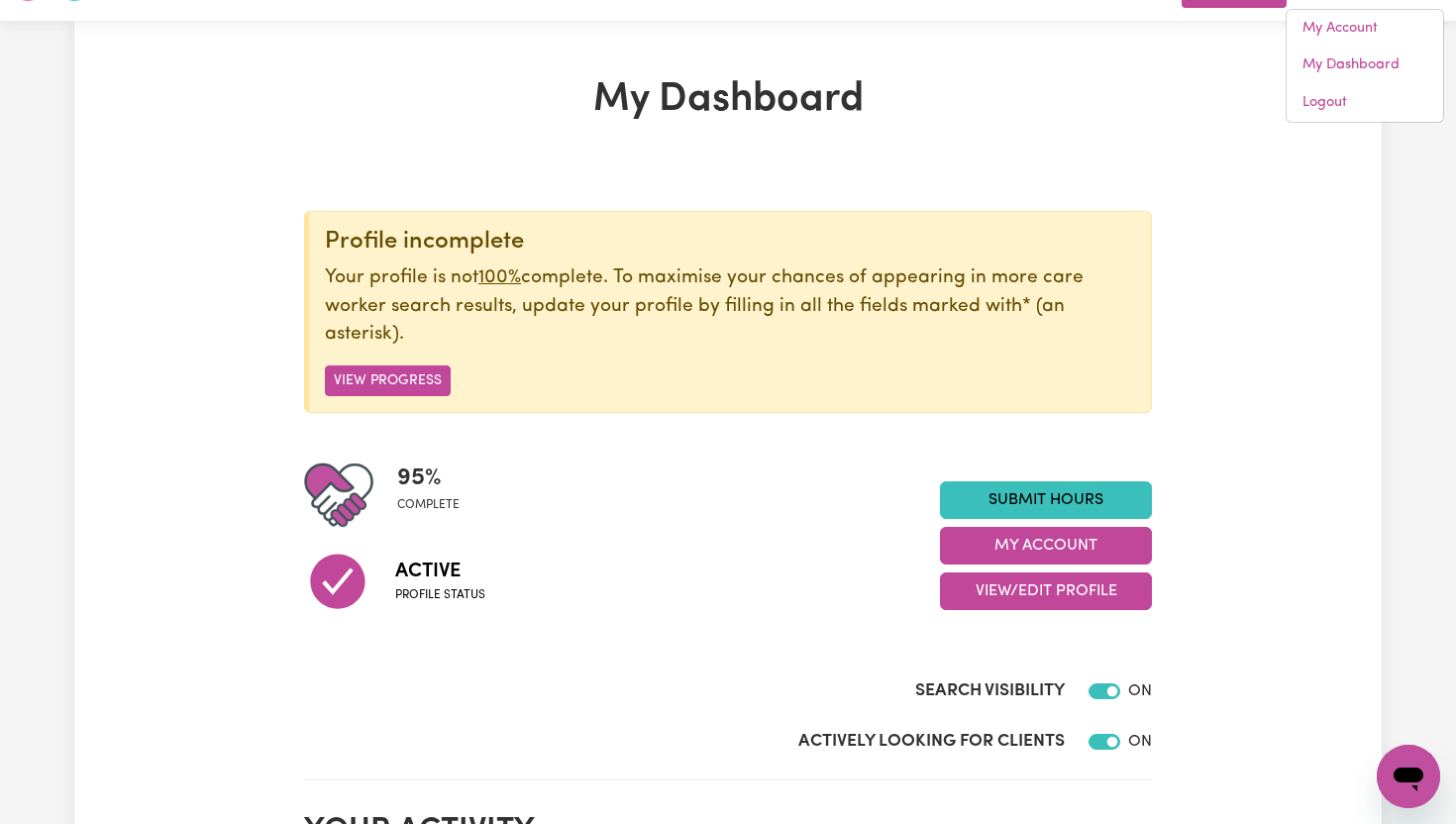 scroll, scrollTop: 0, scrollLeft: 0, axis: both 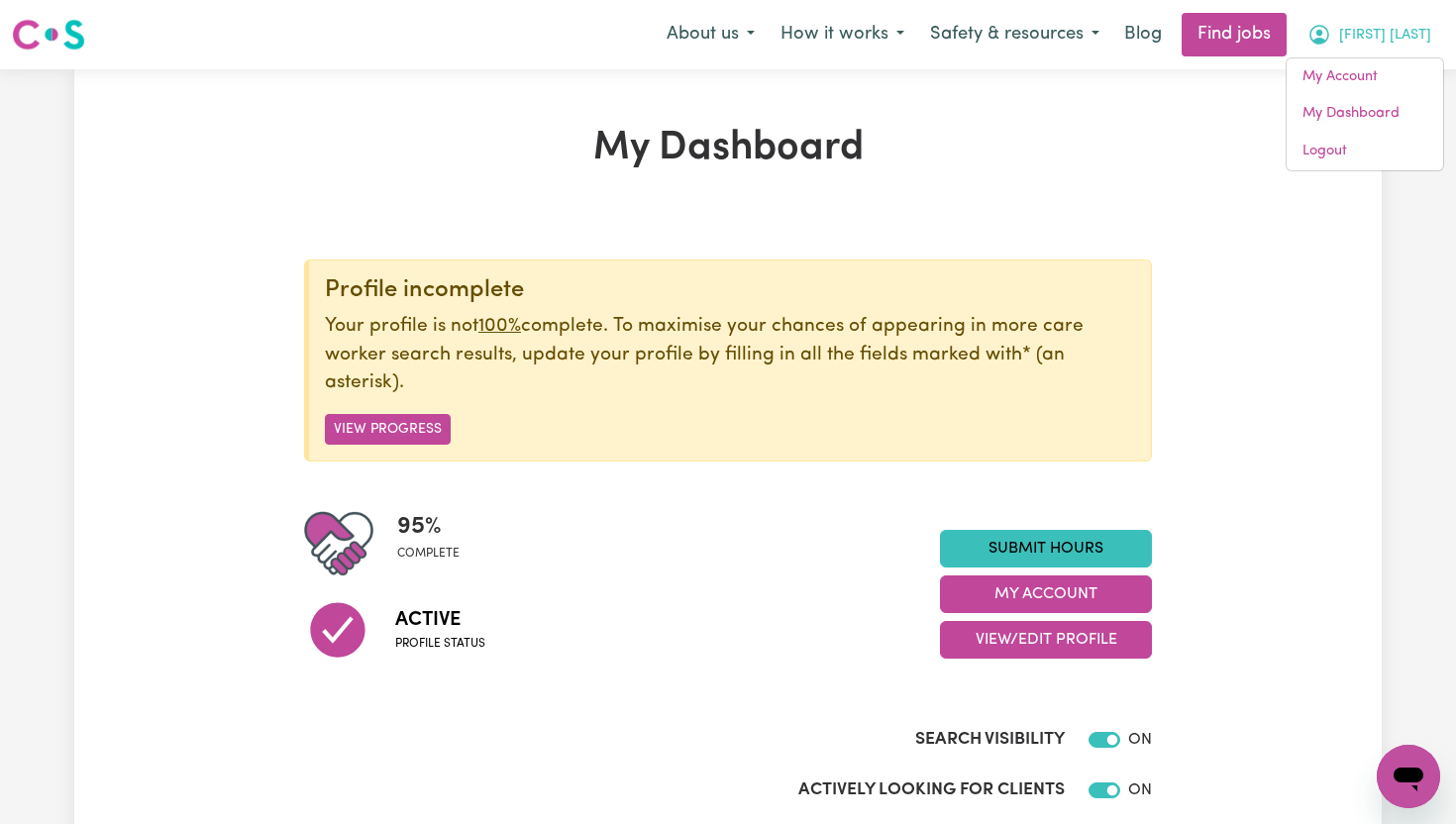 click on "[FIRST] [LAST]" at bounding box center (1385, 36) 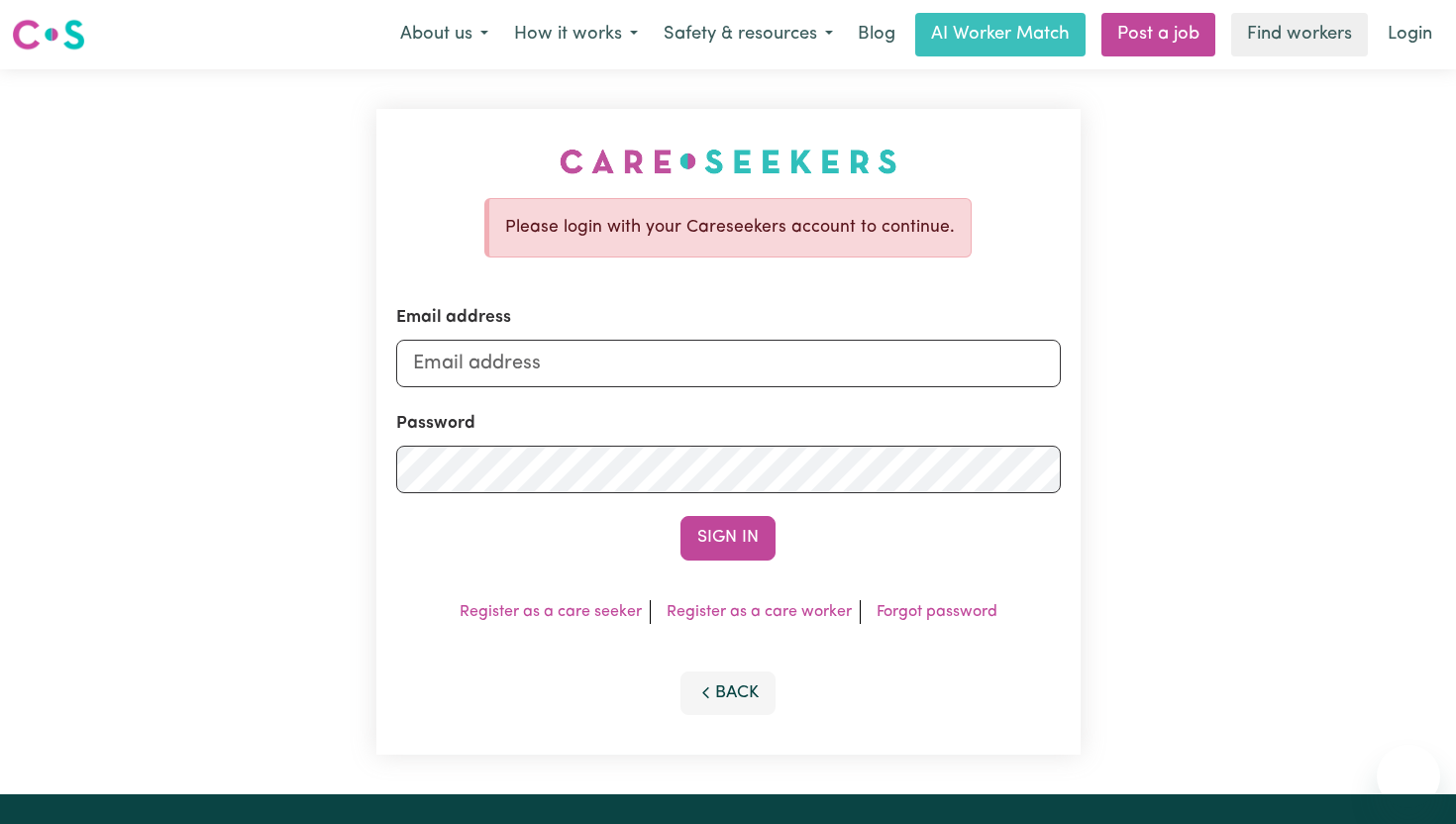scroll, scrollTop: 0, scrollLeft: 0, axis: both 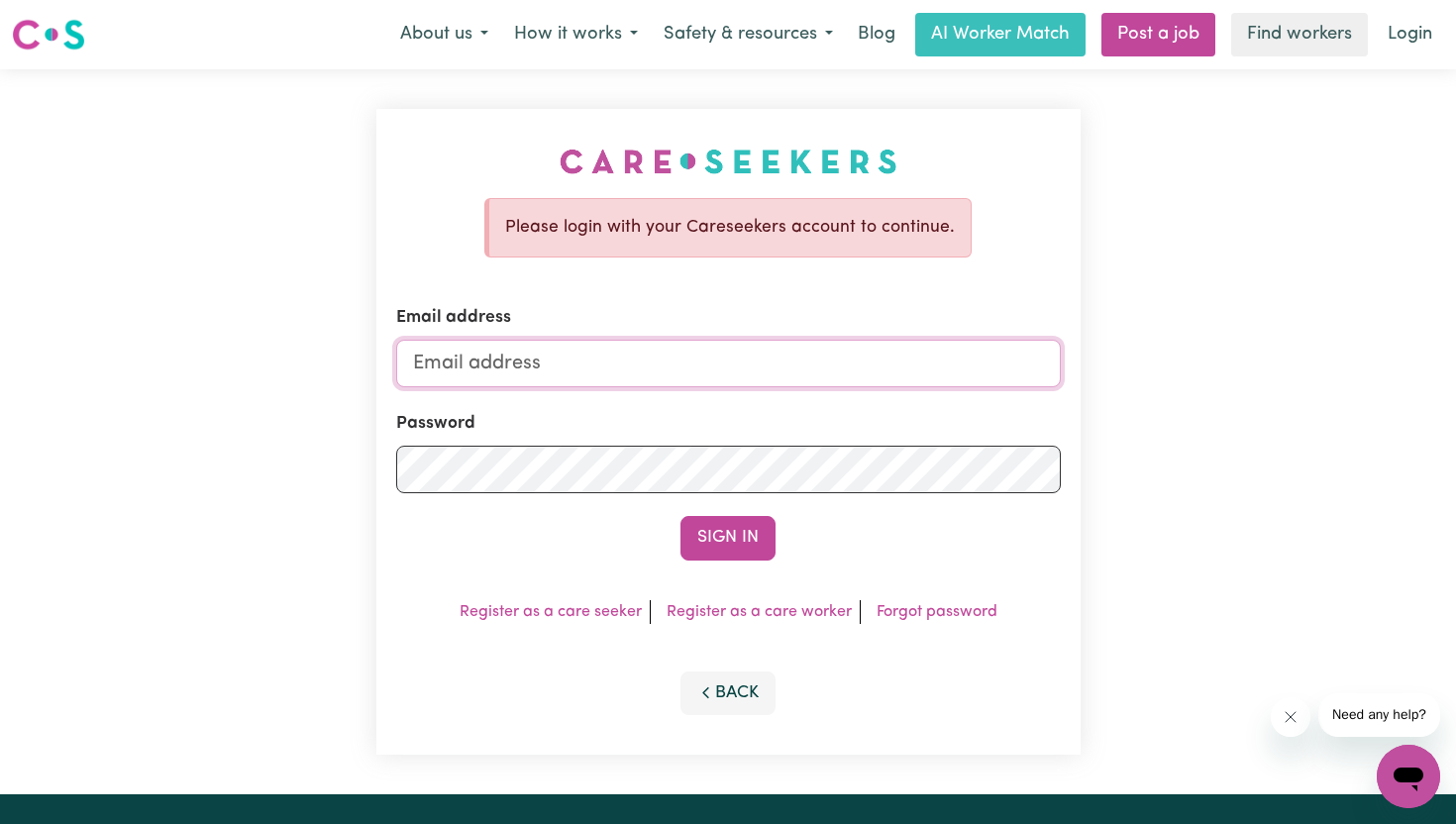 click on "Email address" at bounding box center (728, 363) 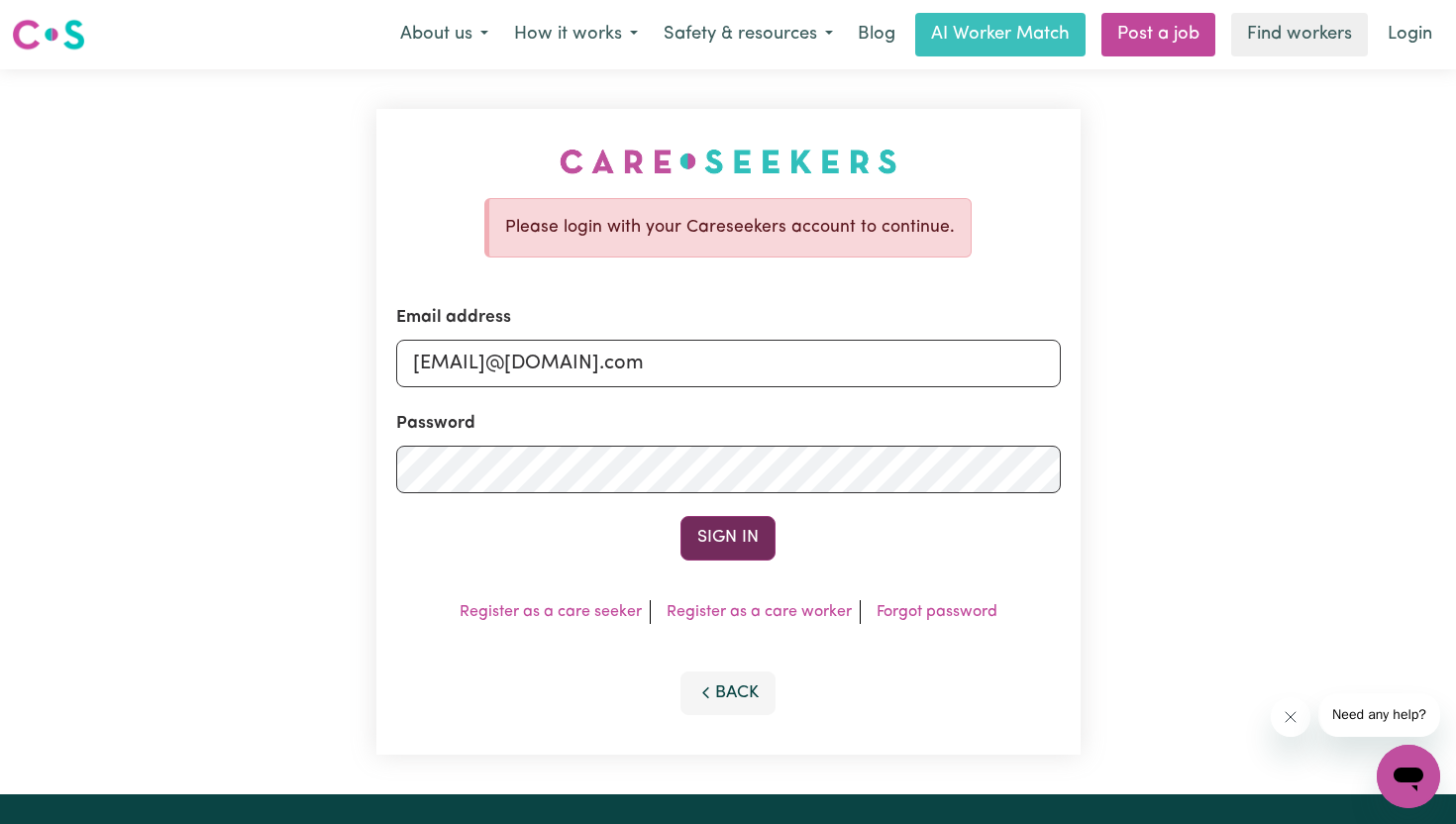 click on "Sign In" at bounding box center [728, 538] 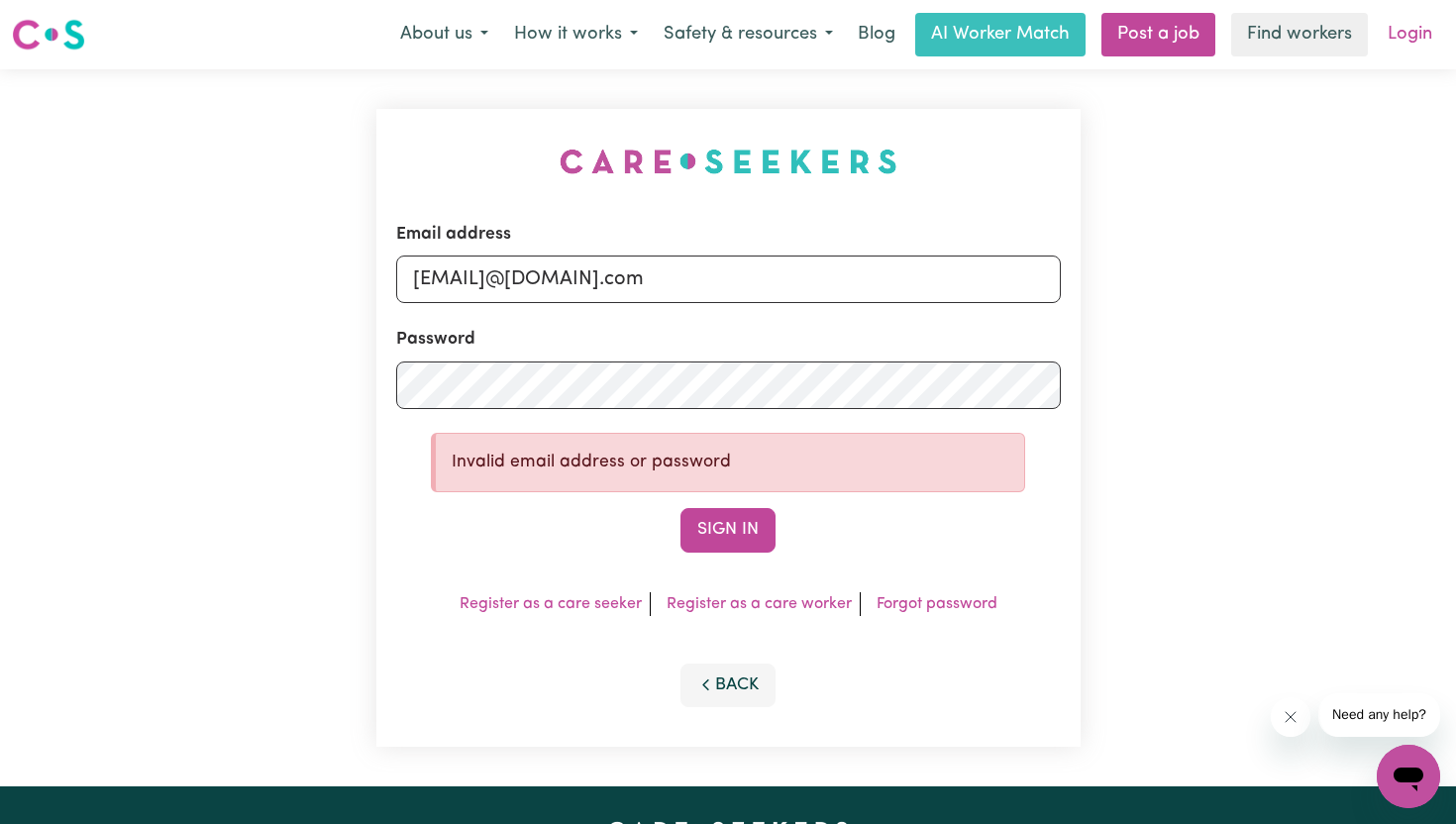 click on "Login" at bounding box center (1409, 35) 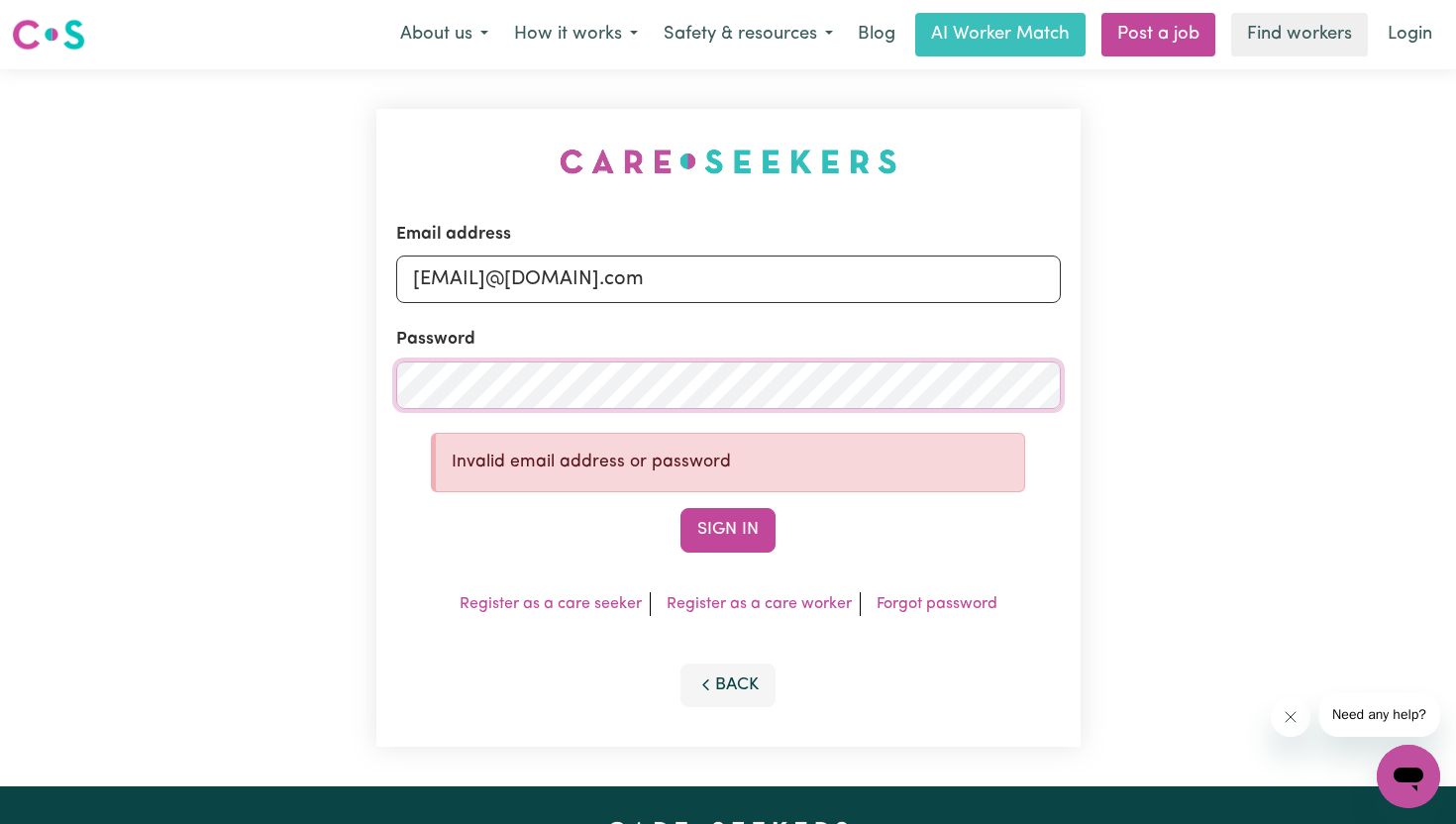 click on "Sign In" at bounding box center [728, 530] 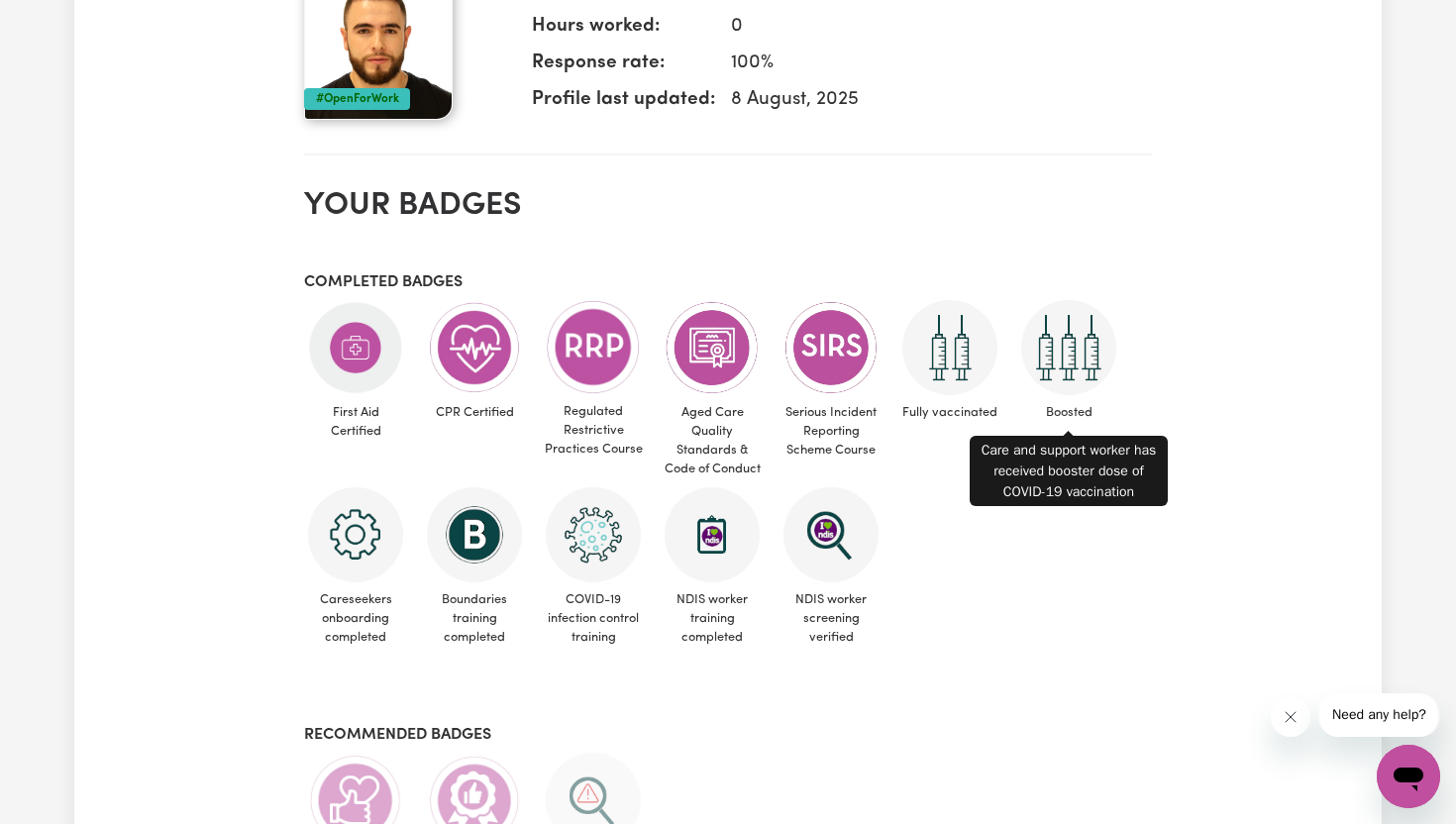 scroll, scrollTop: 0, scrollLeft: 0, axis: both 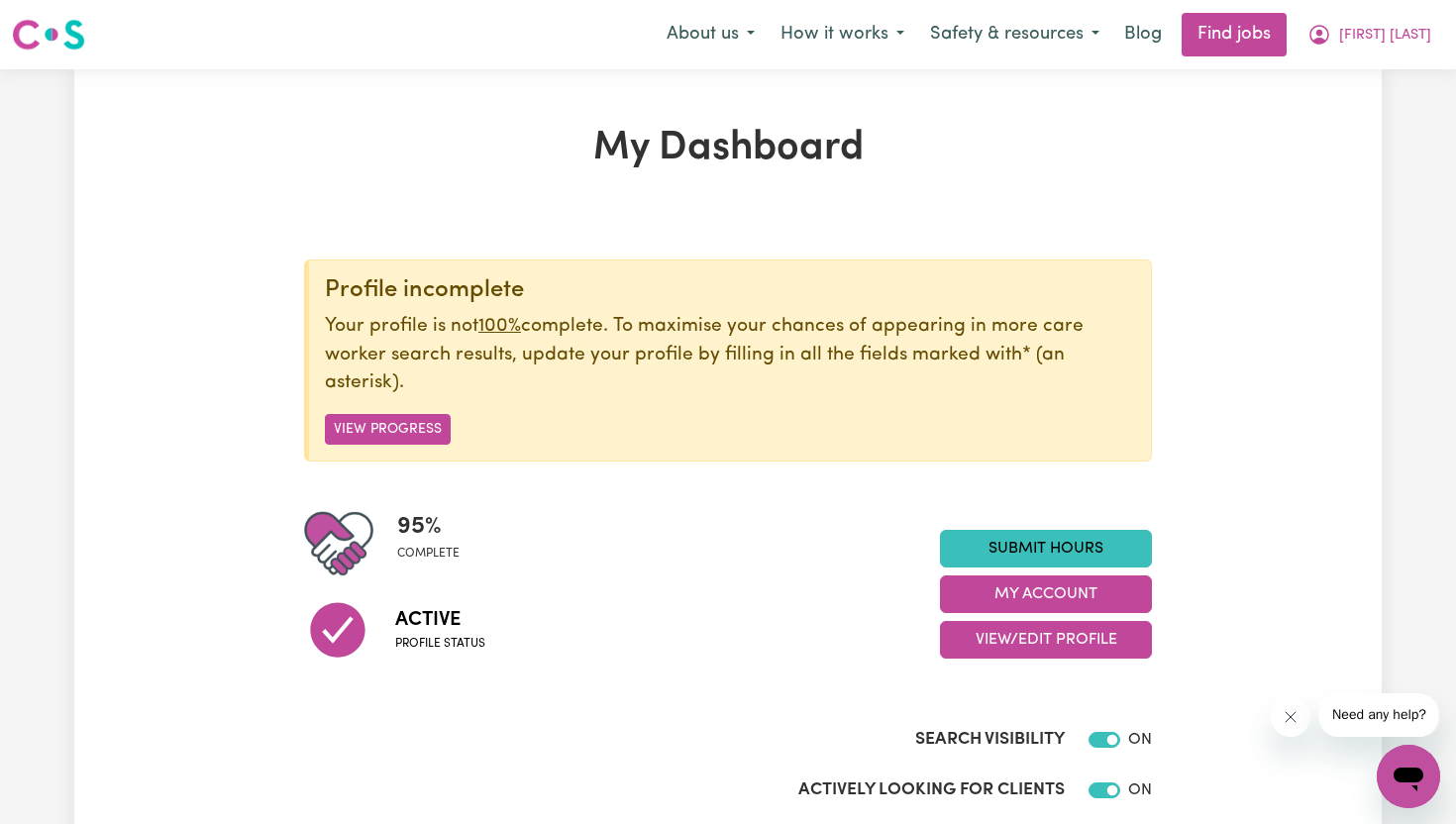 click at bounding box center [49, 35] 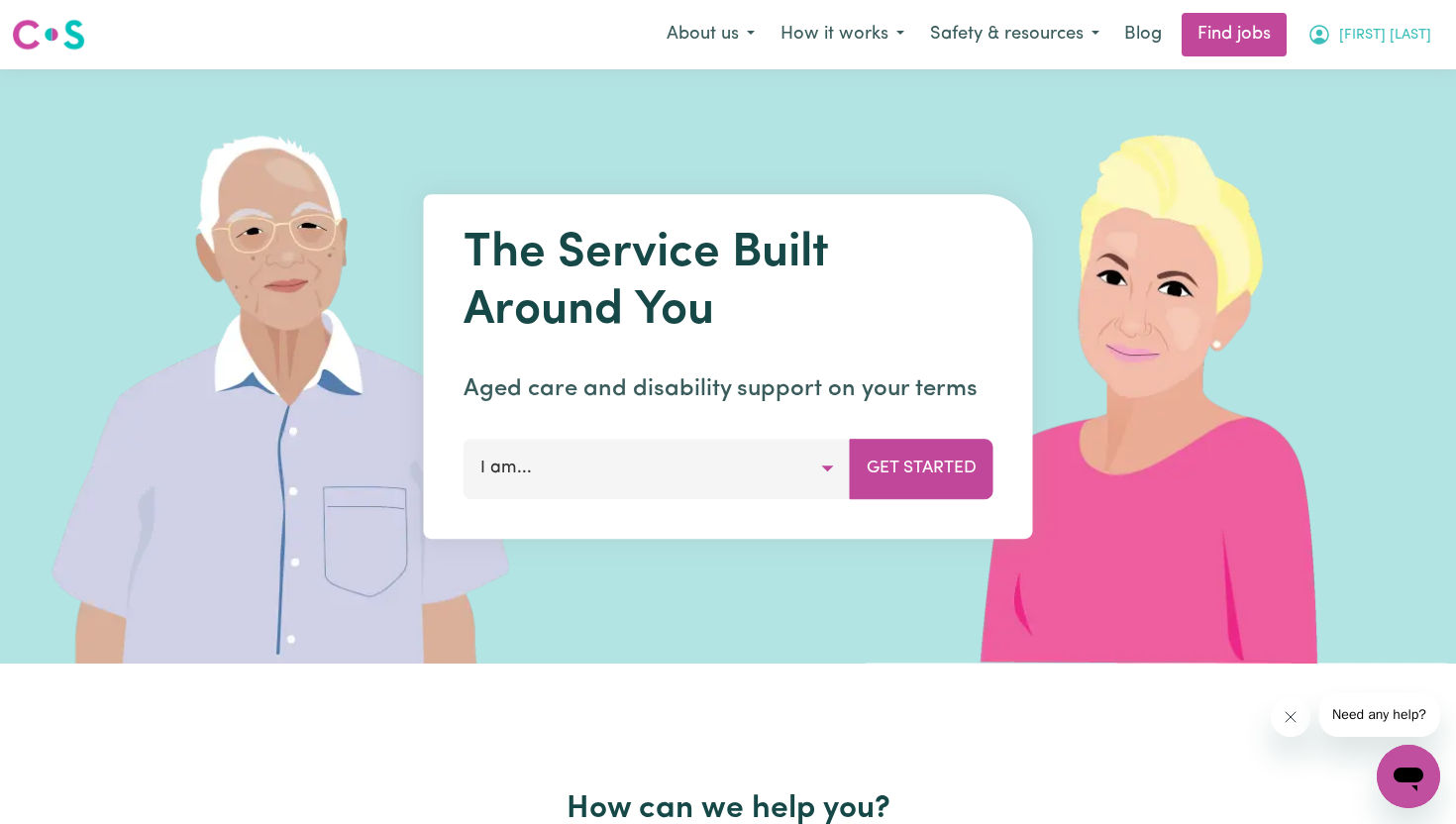 click on "[FIRST] [LAST]" at bounding box center [1369, 35] 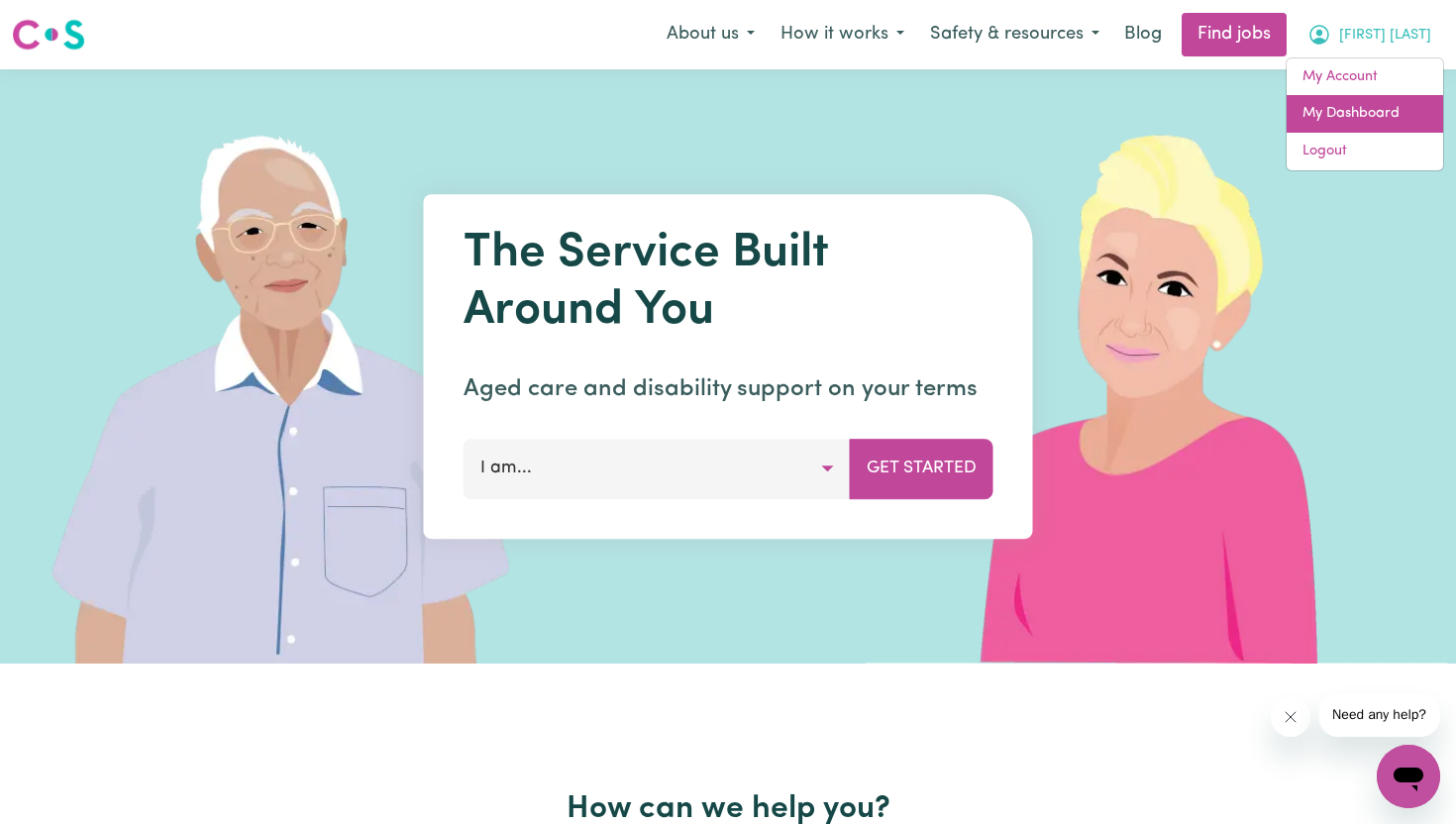 click on "My Dashboard" at bounding box center [1365, 114] 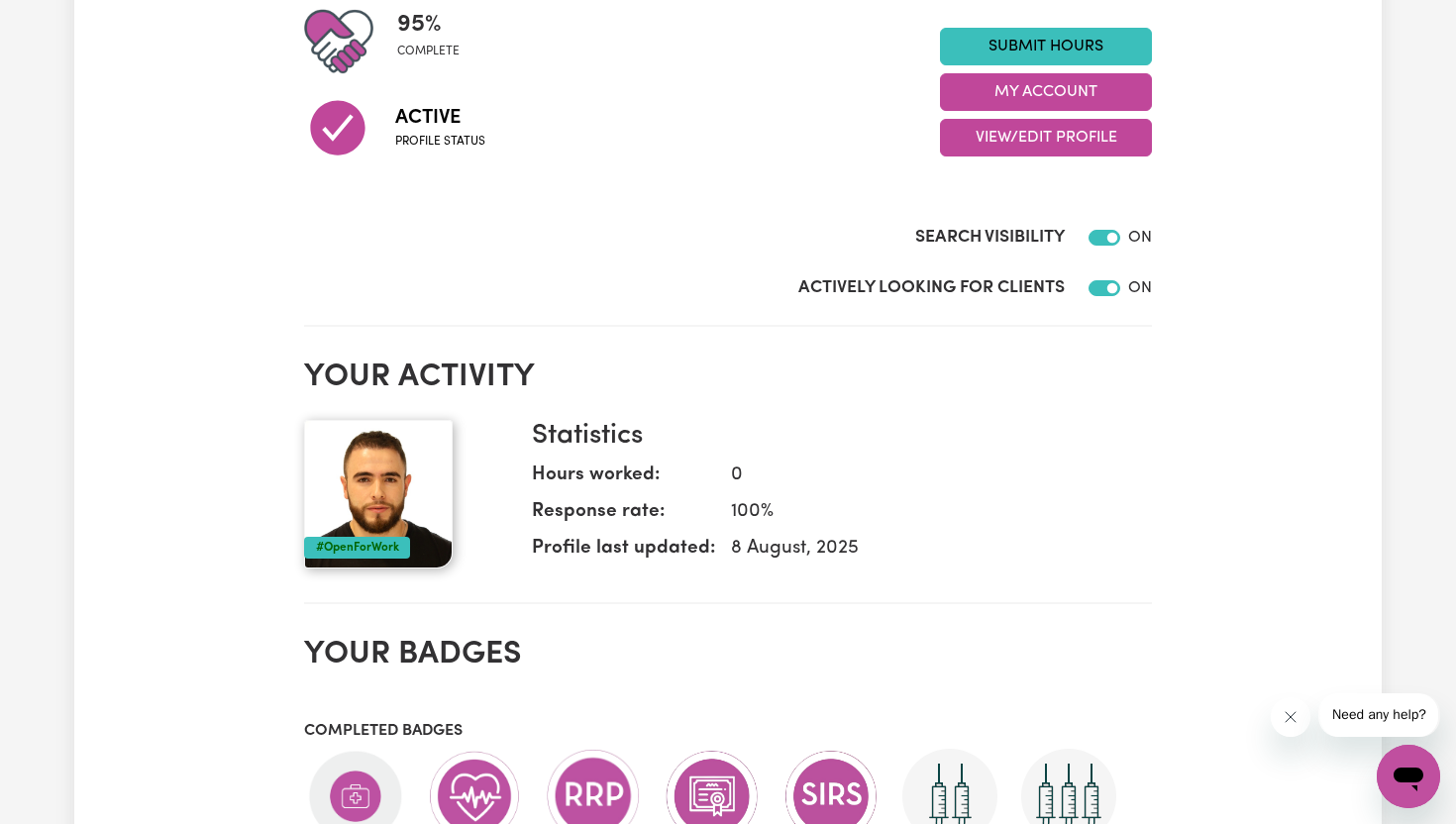 scroll, scrollTop: 0, scrollLeft: 0, axis: both 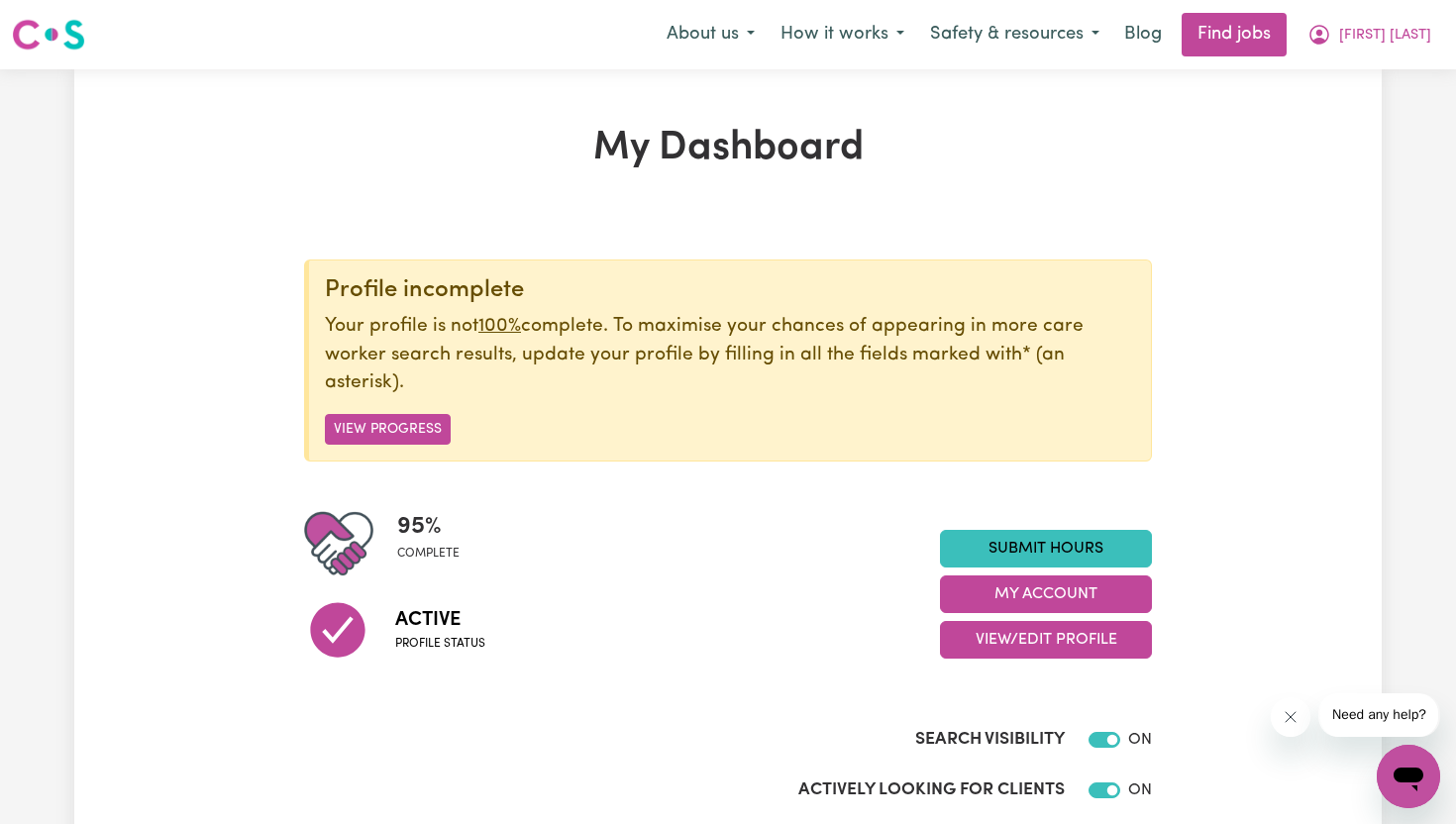 click on "Menu About us How it works Safety & resources Blog Find jobs [FIRST] [LAST]" at bounding box center [728, 35] 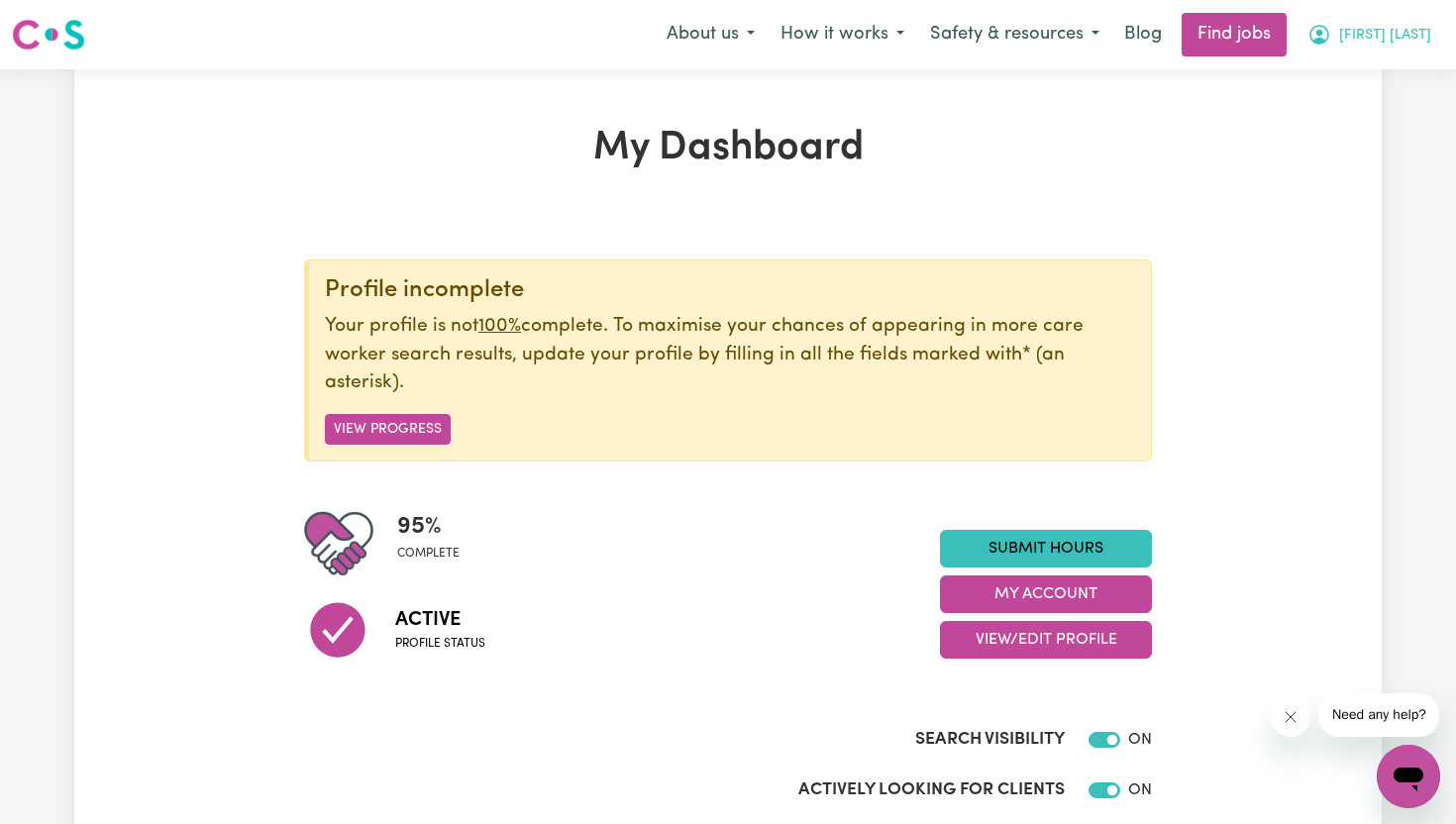 click on "[FIRST] [LAST]" at bounding box center [1369, 35] 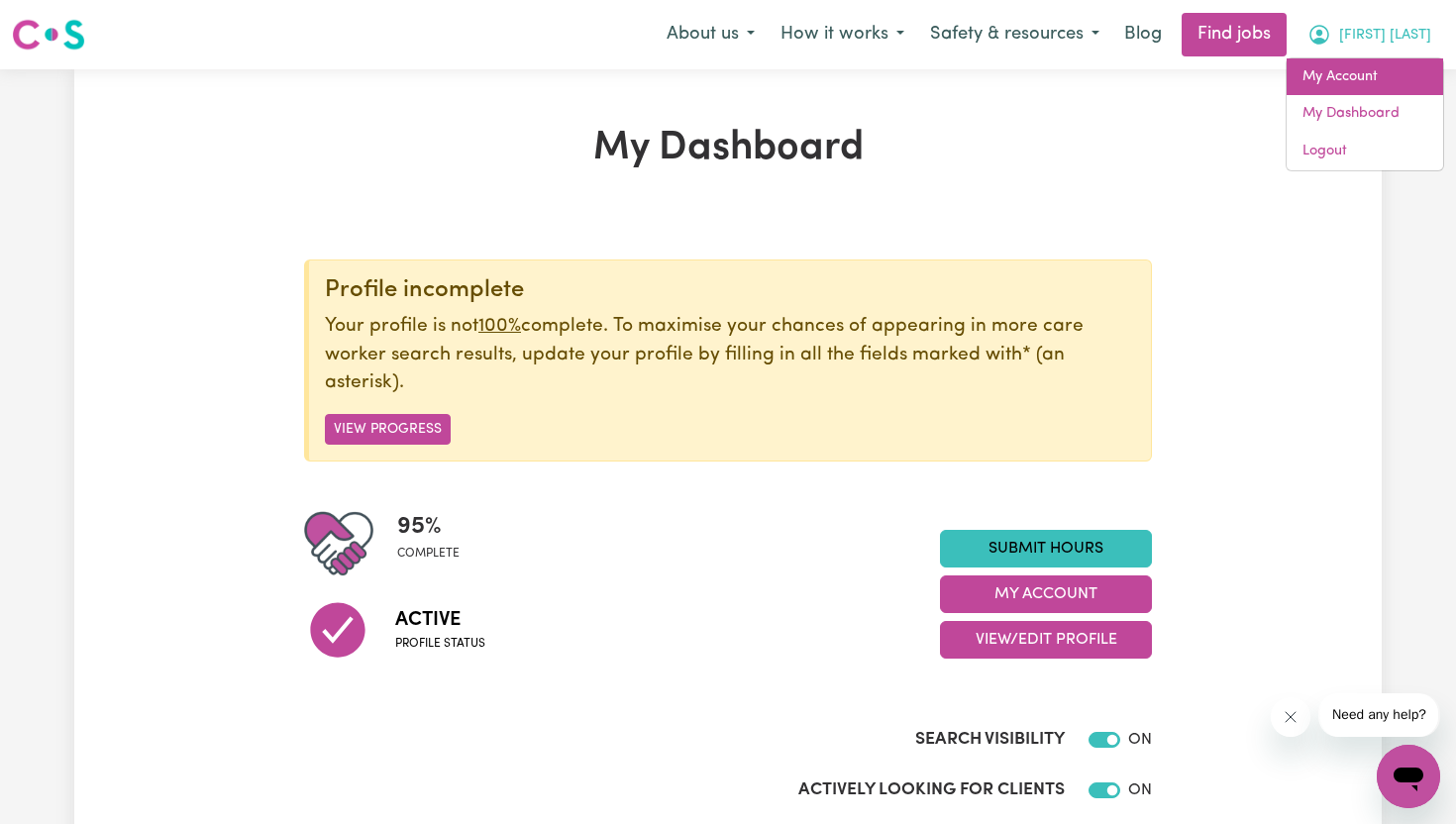 click on "My Account" at bounding box center (1365, 77) 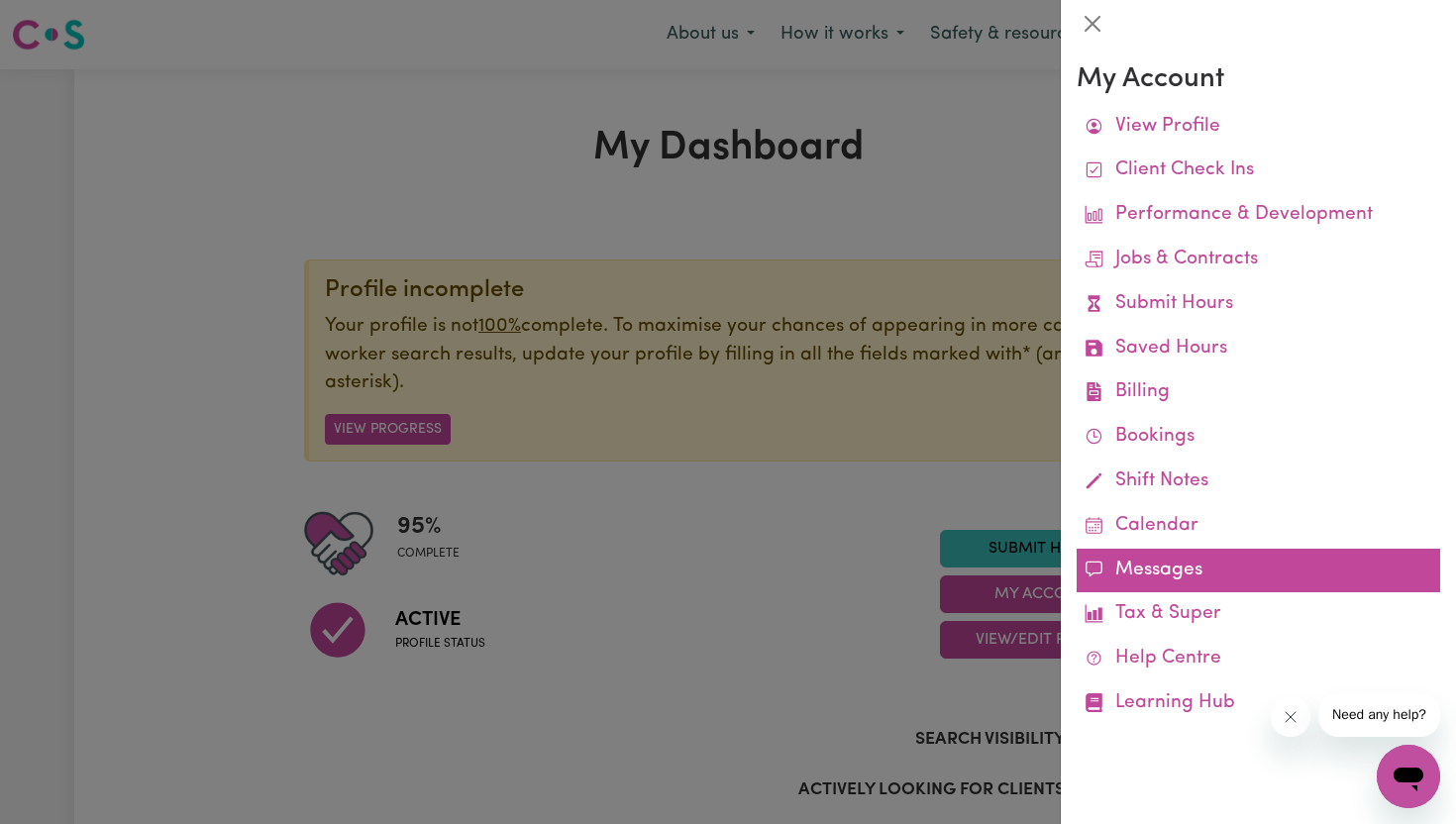 click on "Messages" at bounding box center (1258, 570) 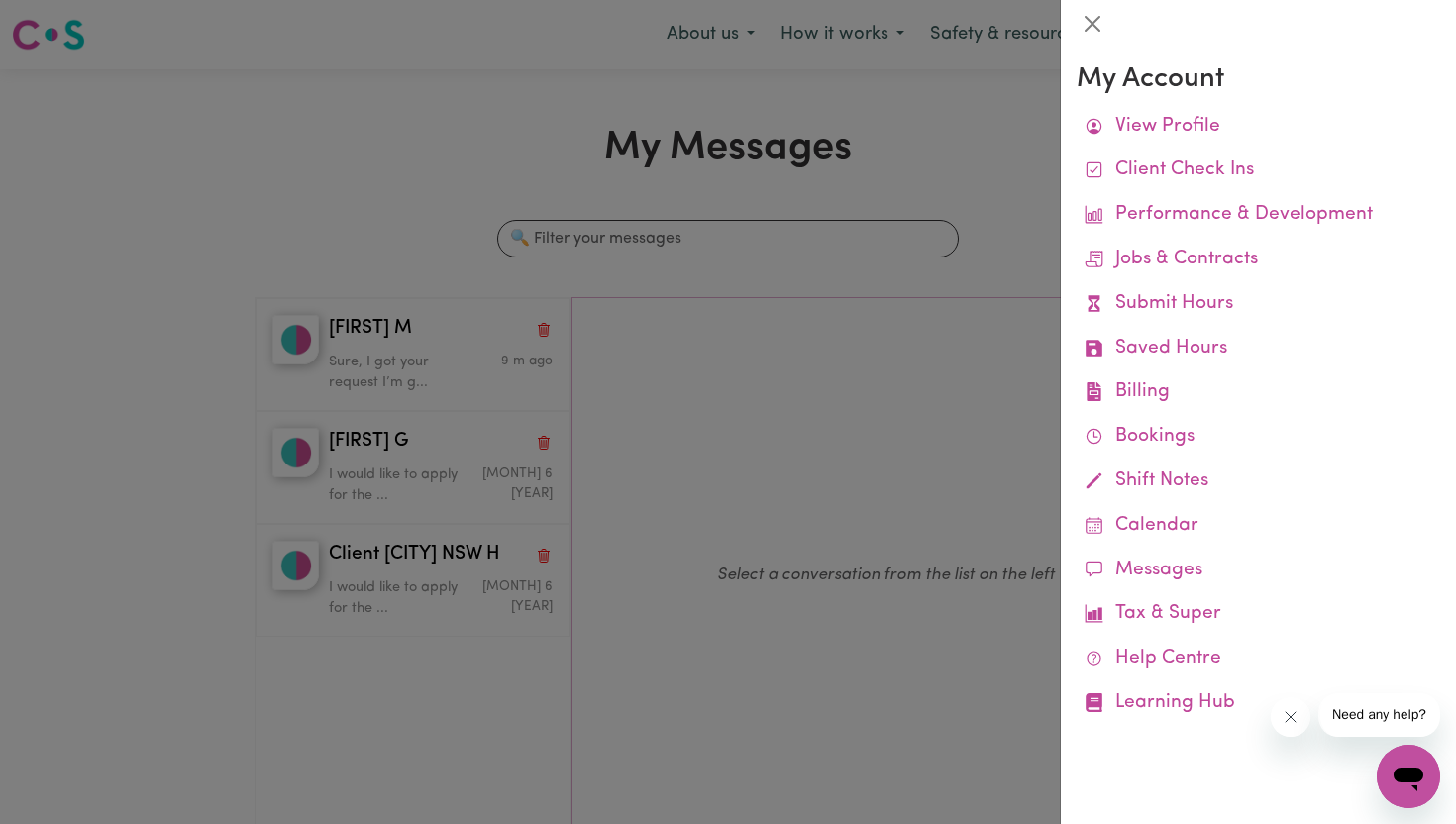 click at bounding box center (728, 412) 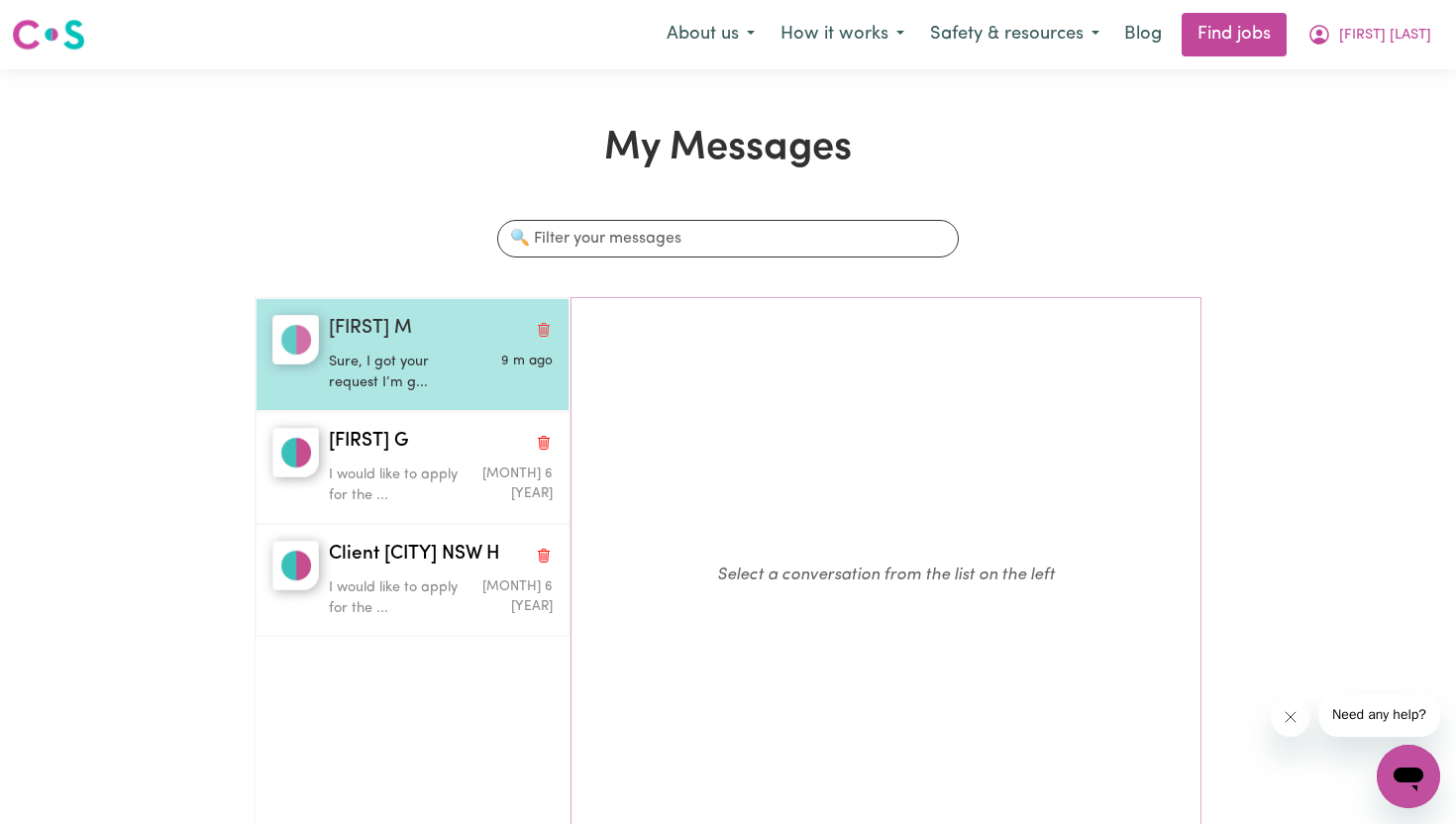 click on "Sure, I got your request I’m g..." at bounding box center [403, 372] 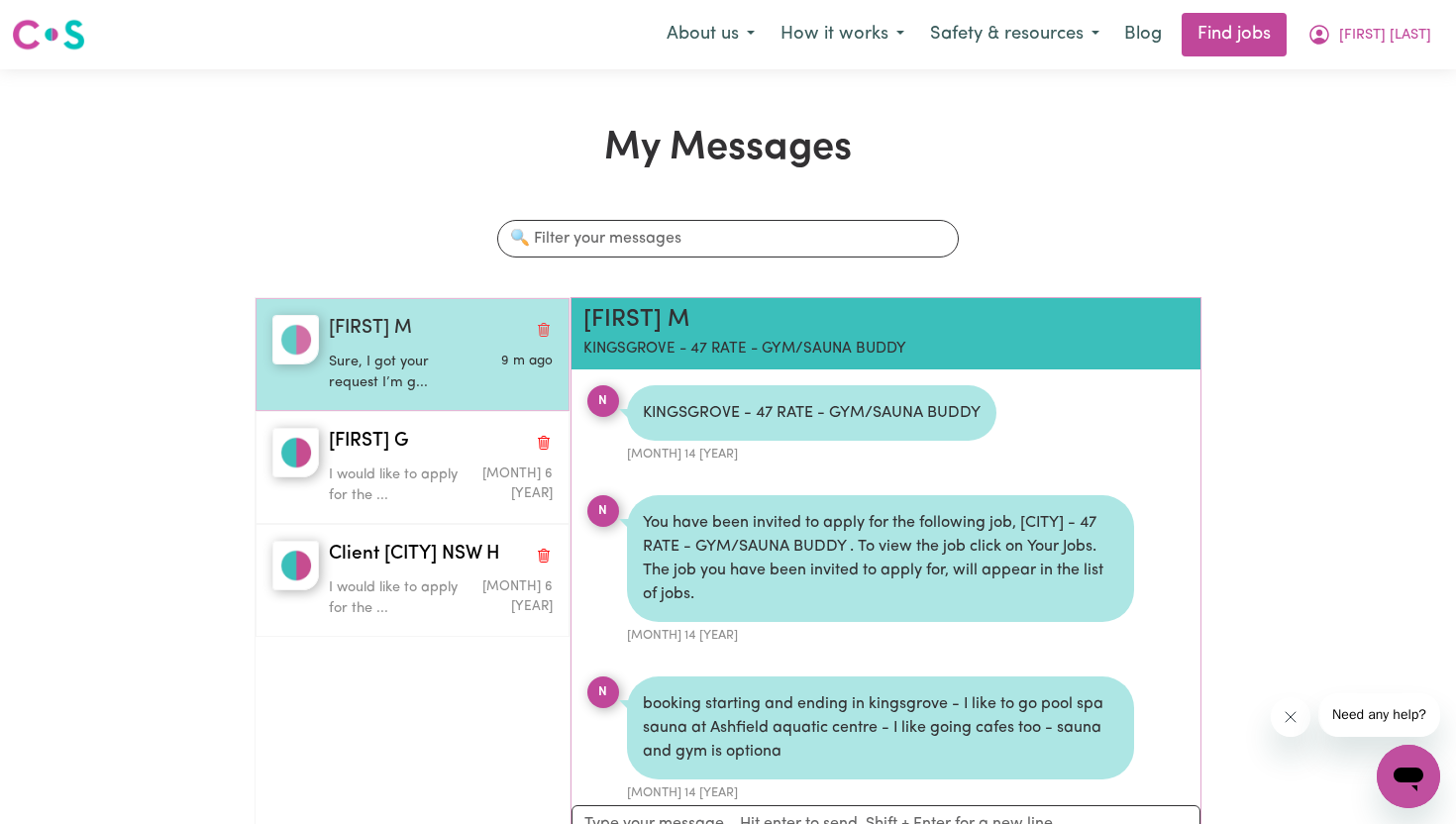 scroll, scrollTop: 2808, scrollLeft: 0, axis: vertical 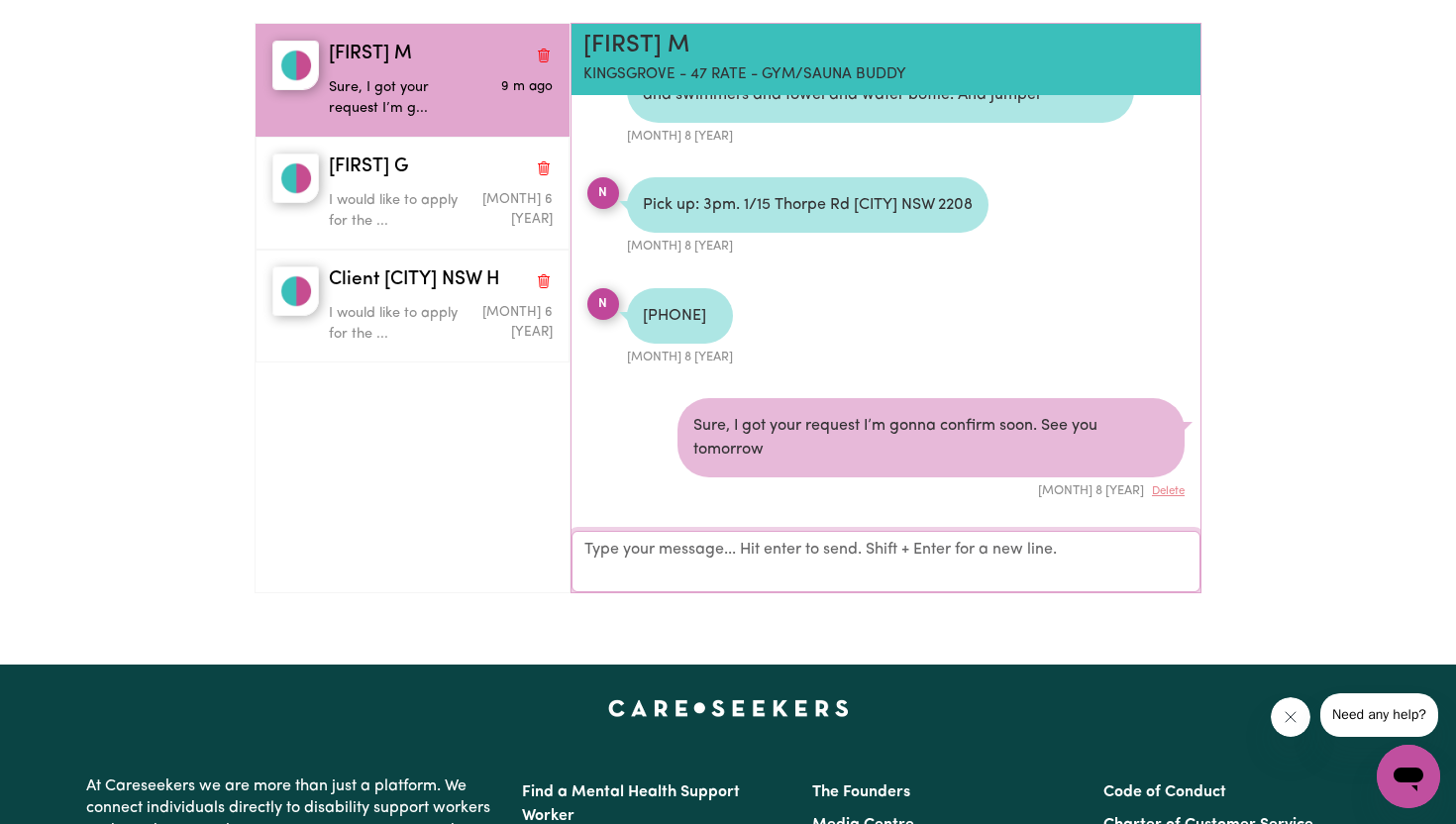 click on "Your reply" at bounding box center (885, 562) 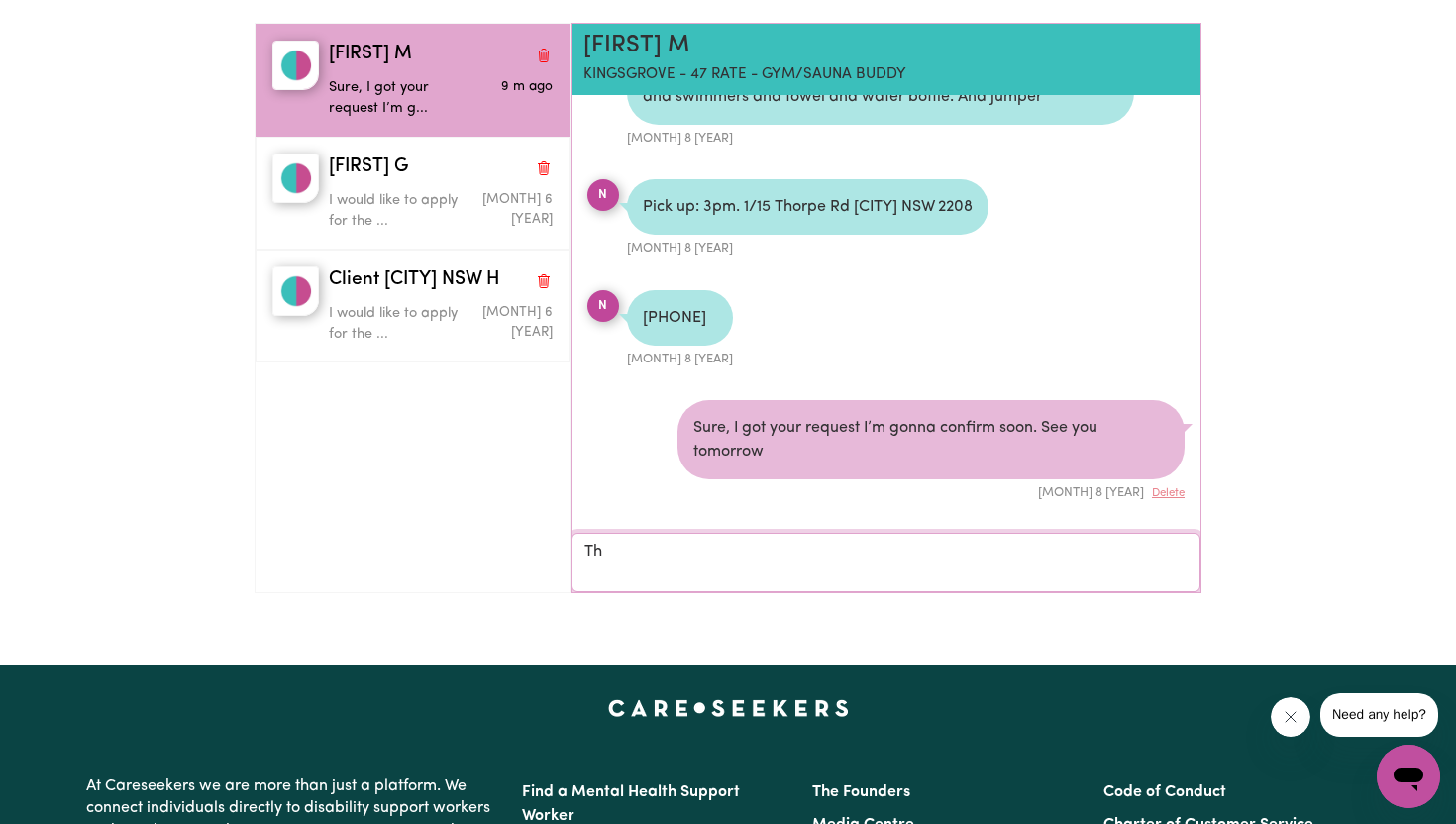 type on "T" 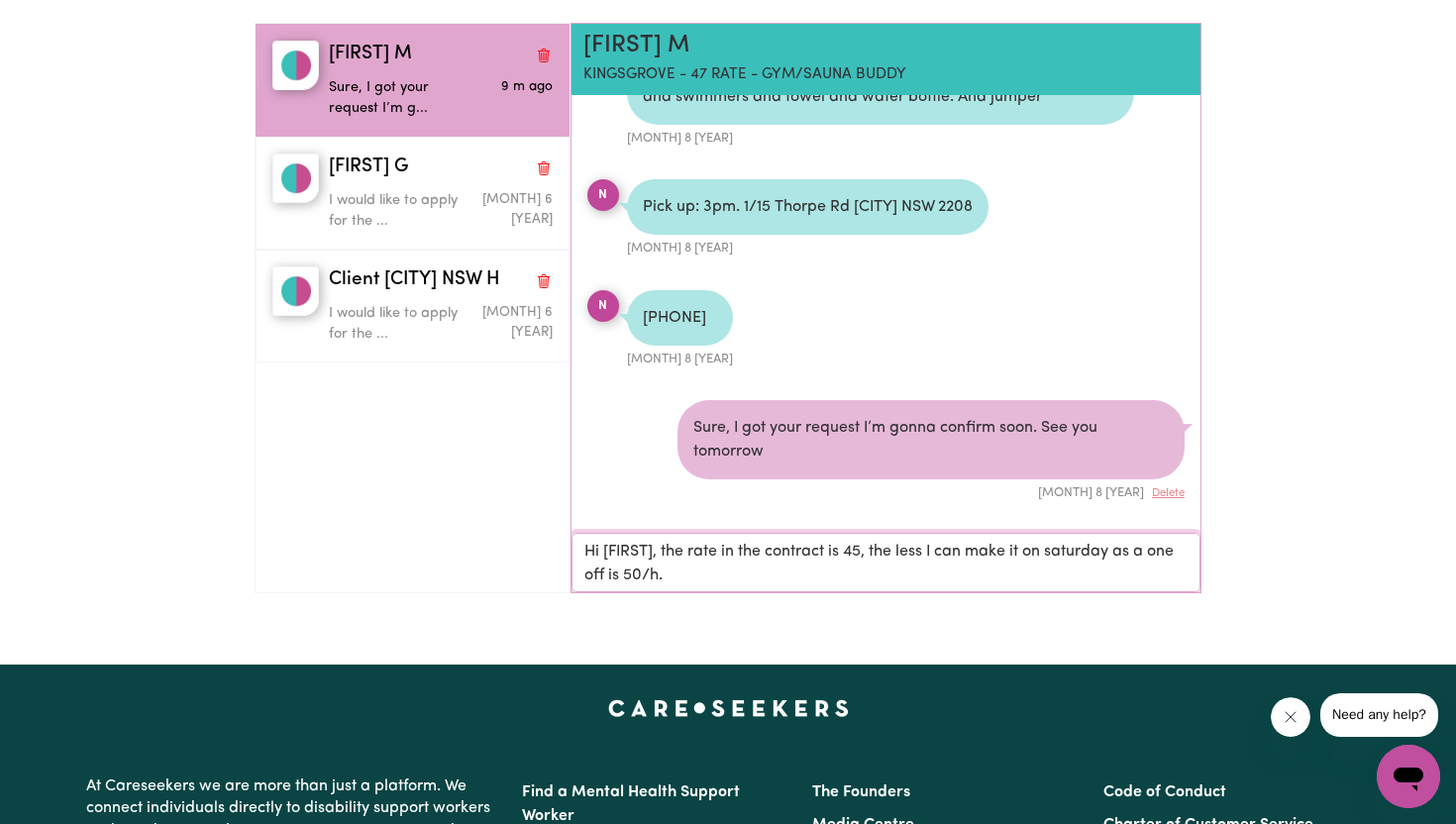 type on "Hi [FIRST], the rate in the contract is 45, the less I can make it on saturday as a one off is 50/h." 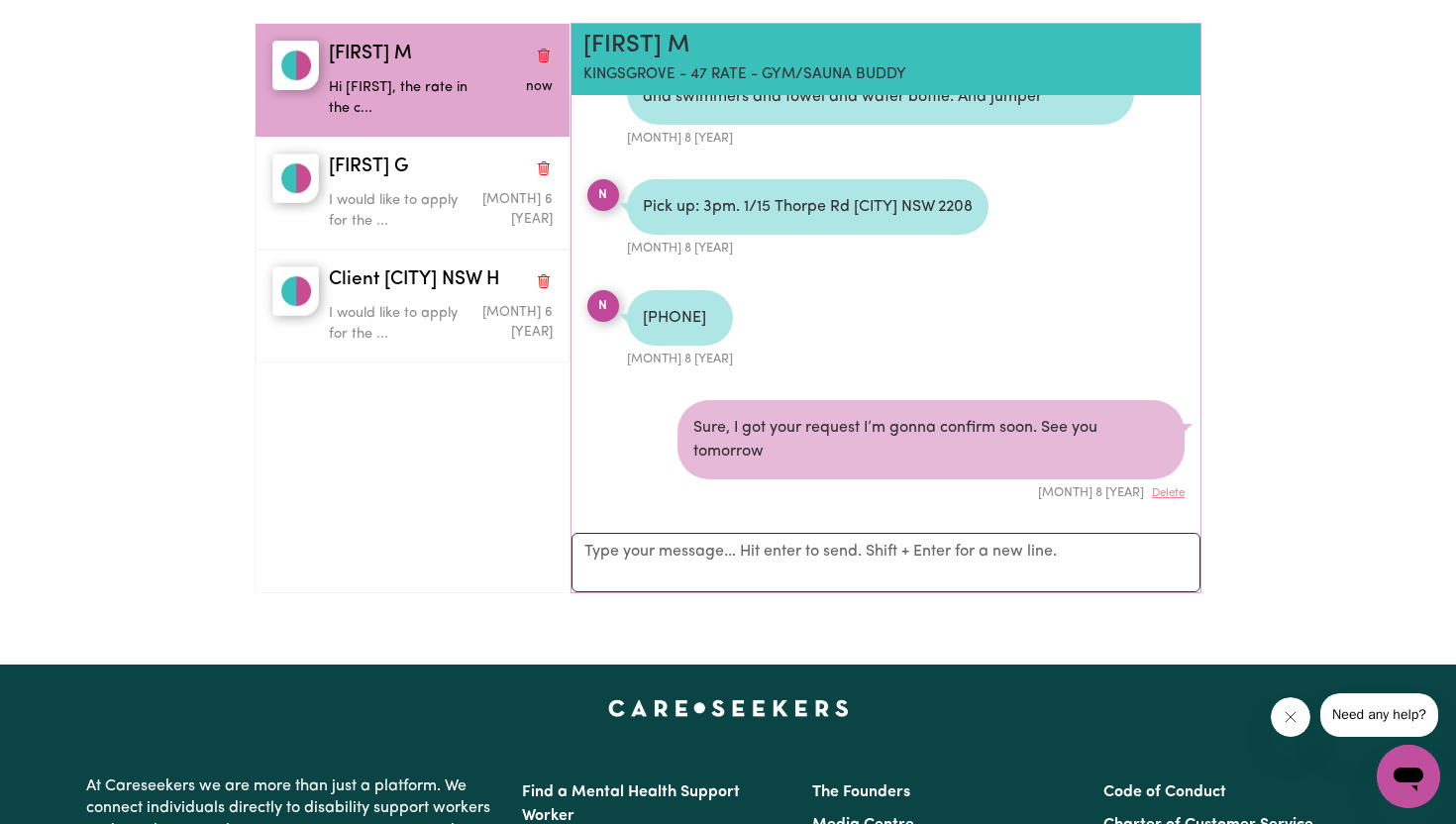 scroll, scrollTop: 2939, scrollLeft: 0, axis: vertical 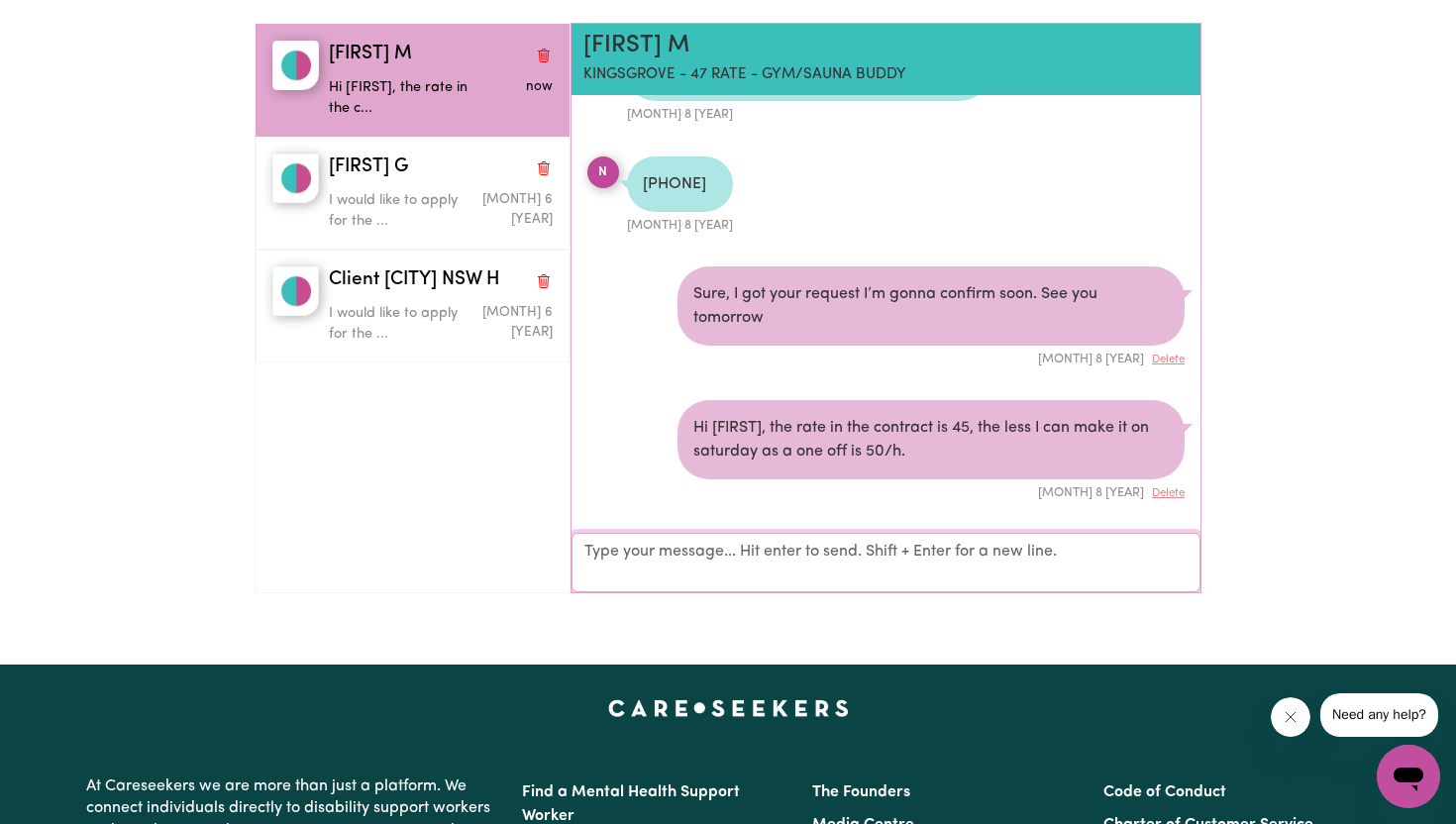 click on "Your reply" at bounding box center (885, 563) 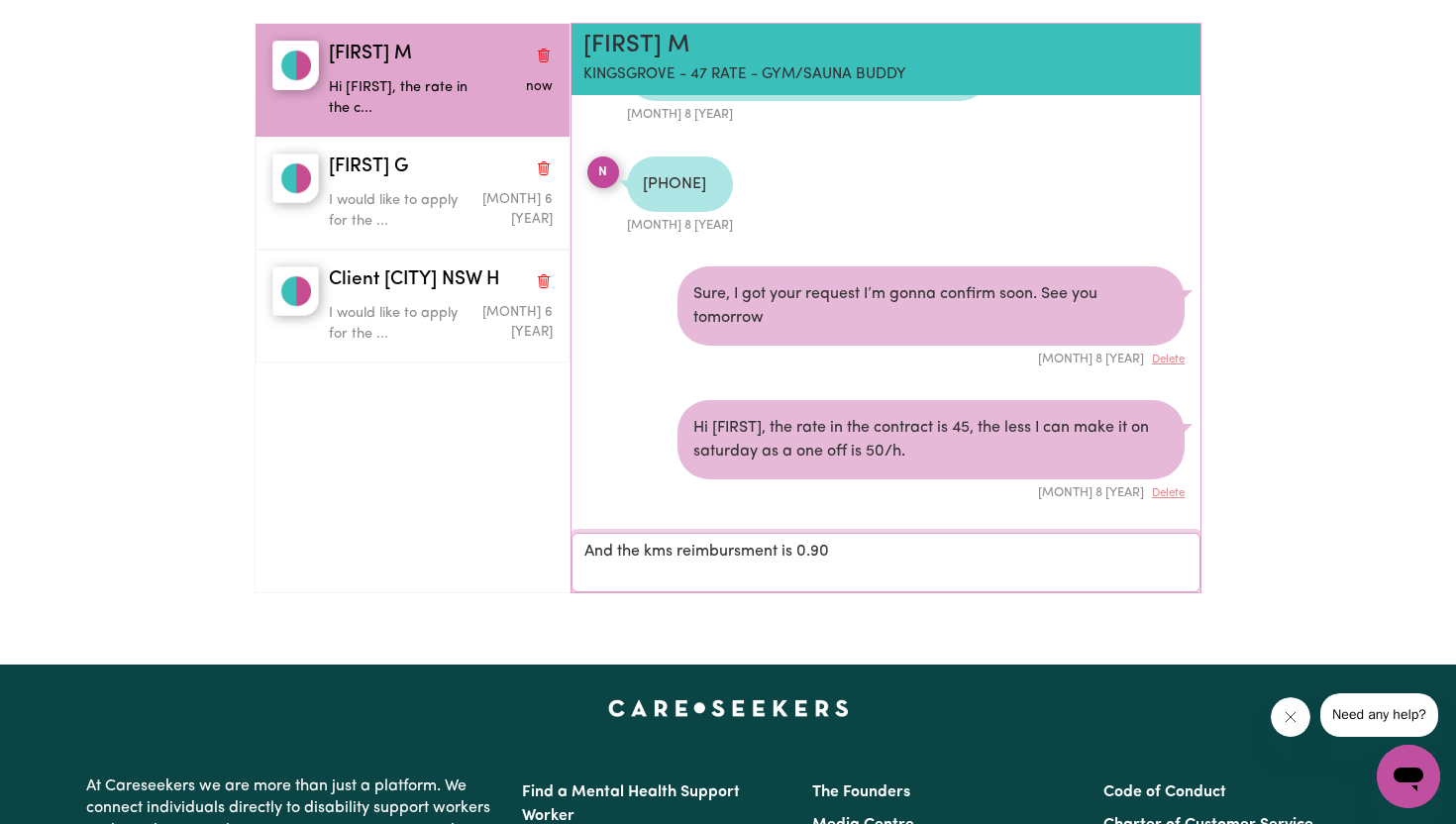 type on "And the kms reimbursment is 0.90" 